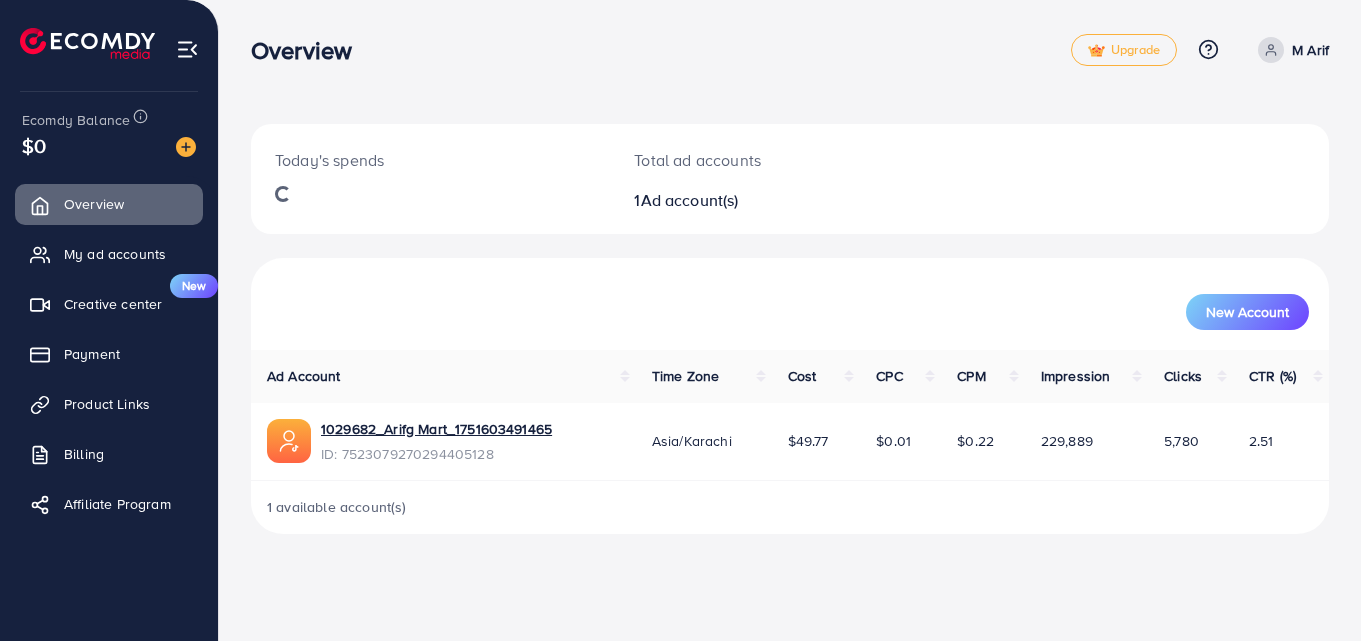 scroll, scrollTop: 0, scrollLeft: 0, axis: both 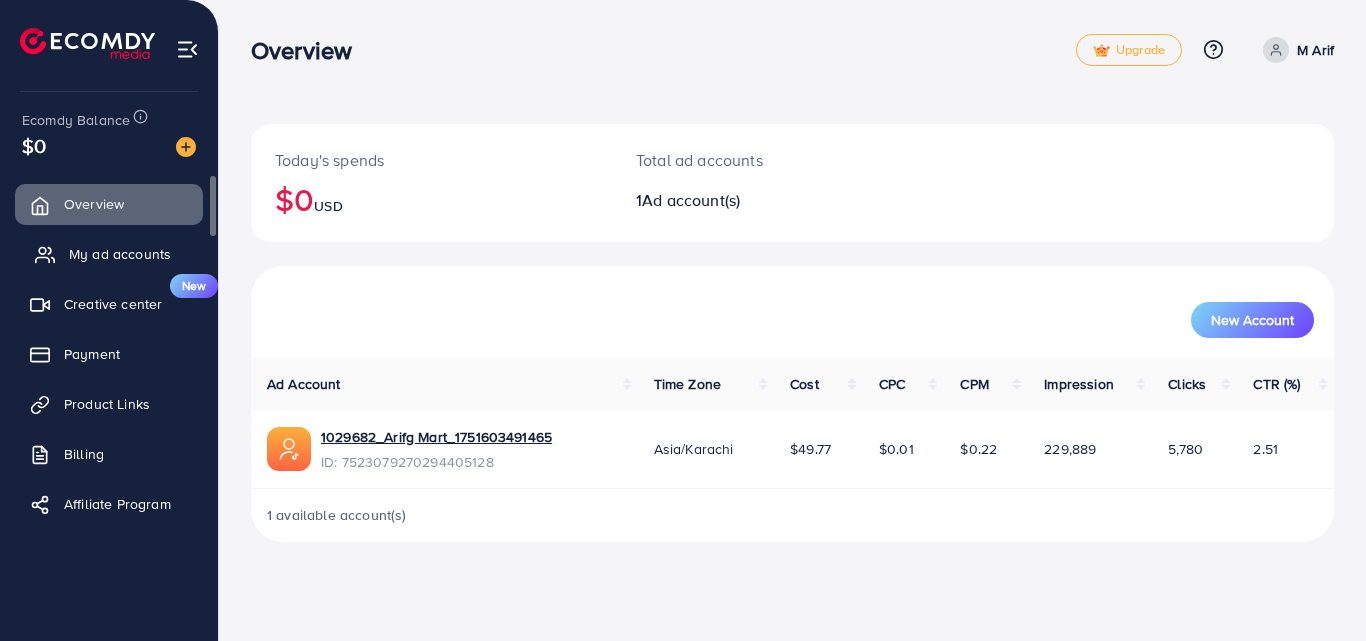 click on "My ad accounts" at bounding box center [120, 254] 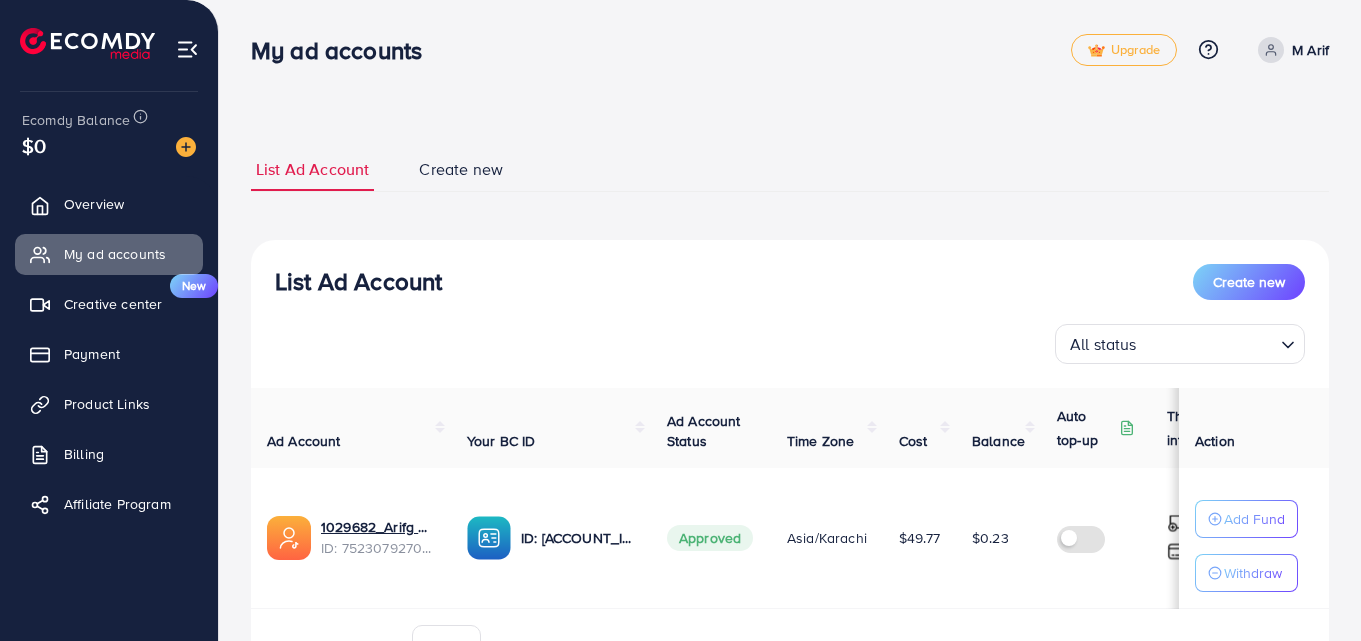 click on "List Ad Account   Create new
All status
Loading..." at bounding box center [790, 314] 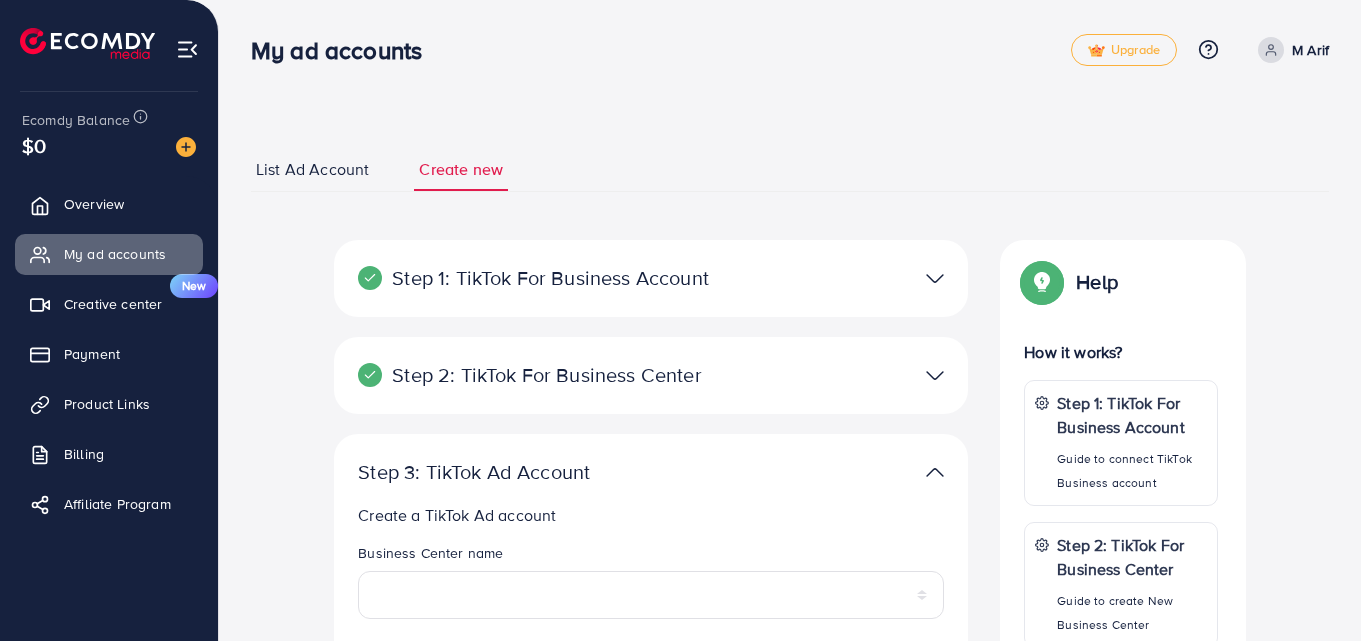 click on "Step 1: TikTok For Business Account" at bounding box center [548, 278] 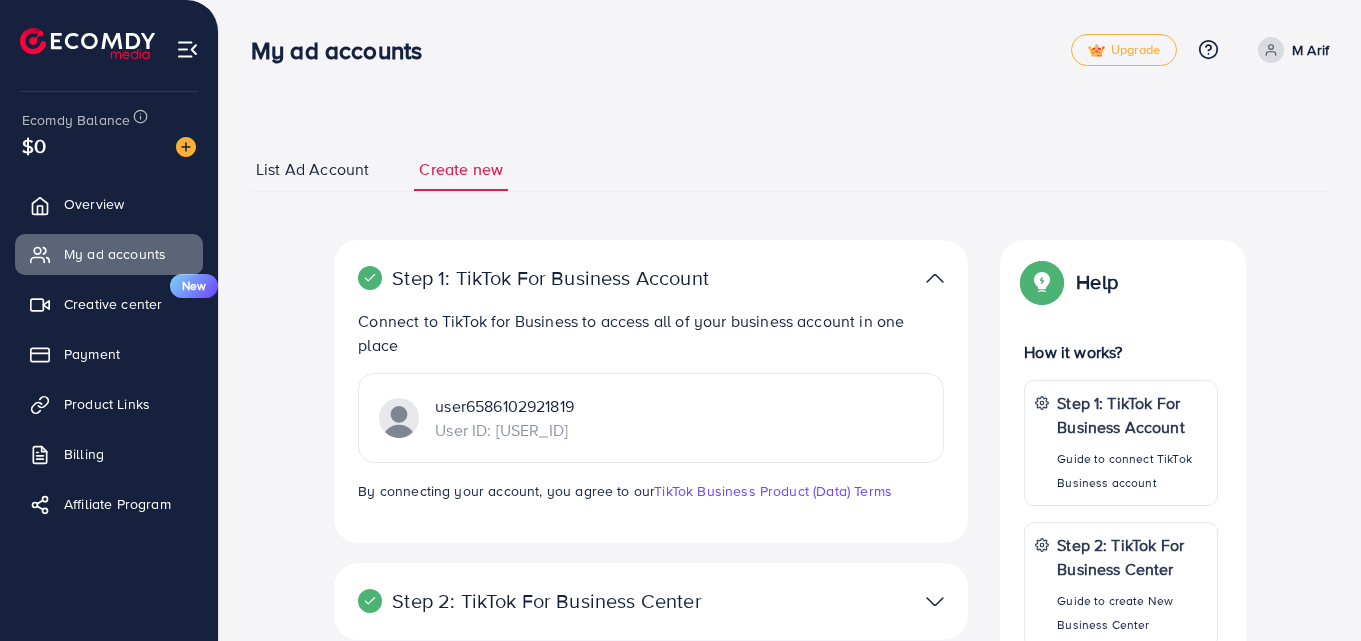 click on "Step 1: TikTok For Business Account" at bounding box center (548, 278) 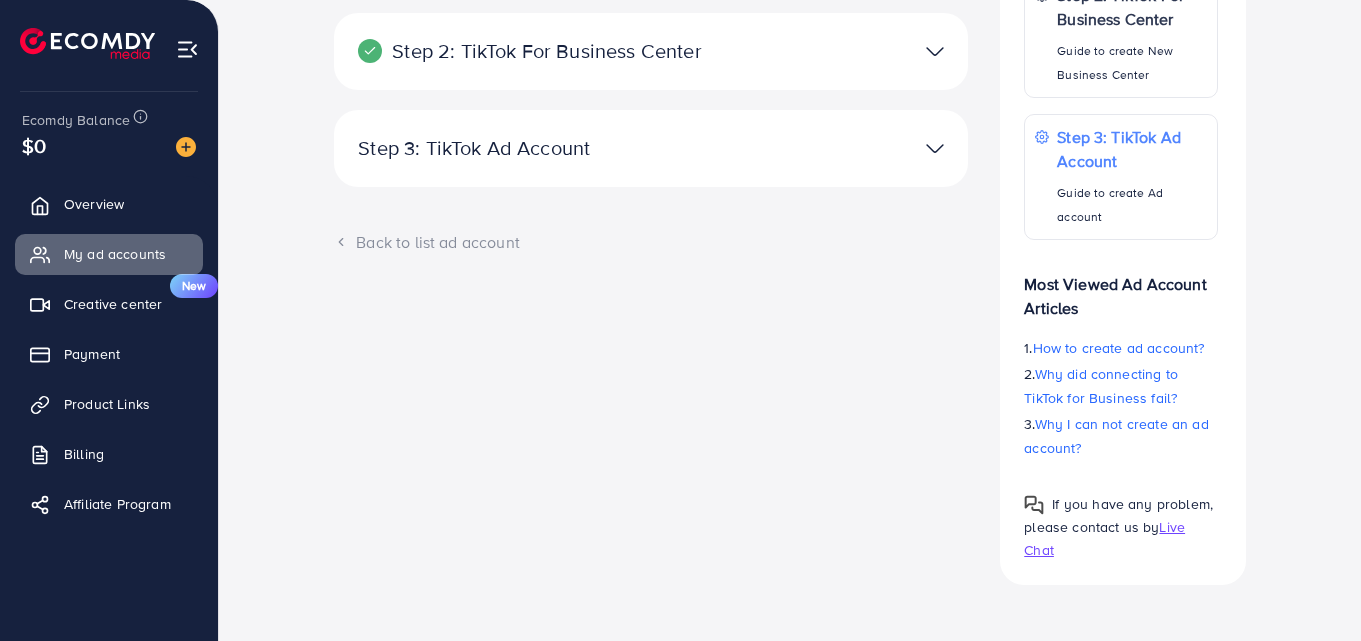 click at bounding box center [857, 148] 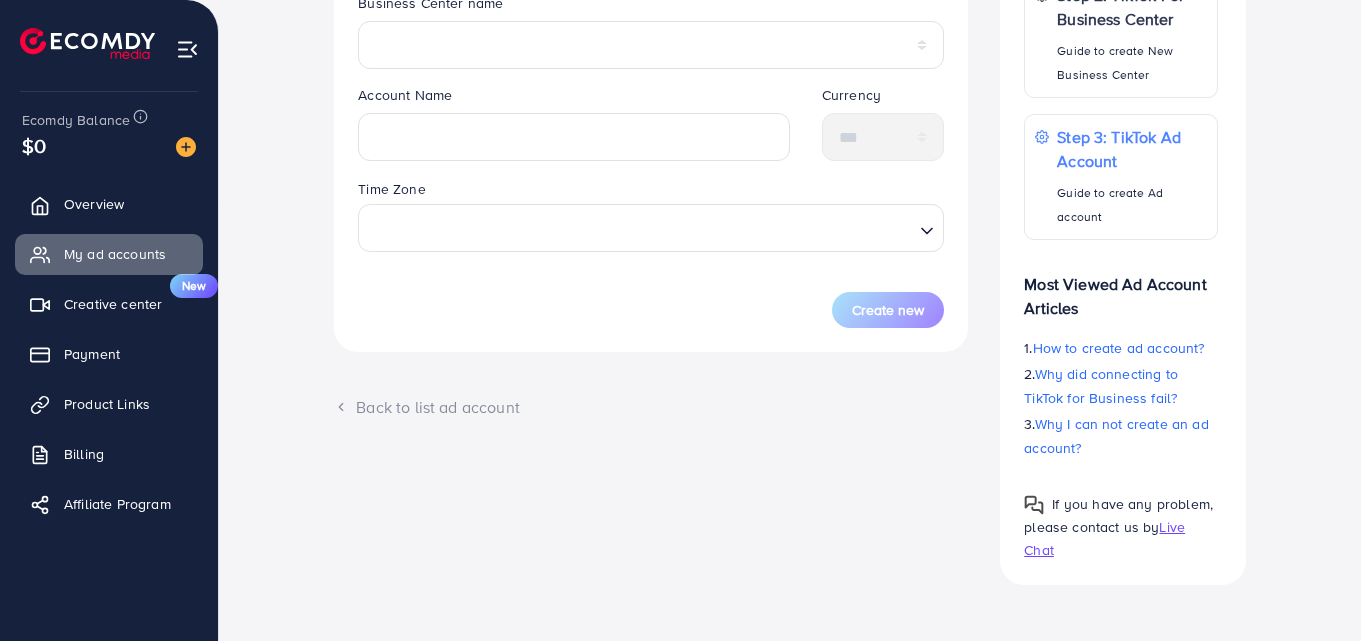 scroll, scrollTop: 0, scrollLeft: 0, axis: both 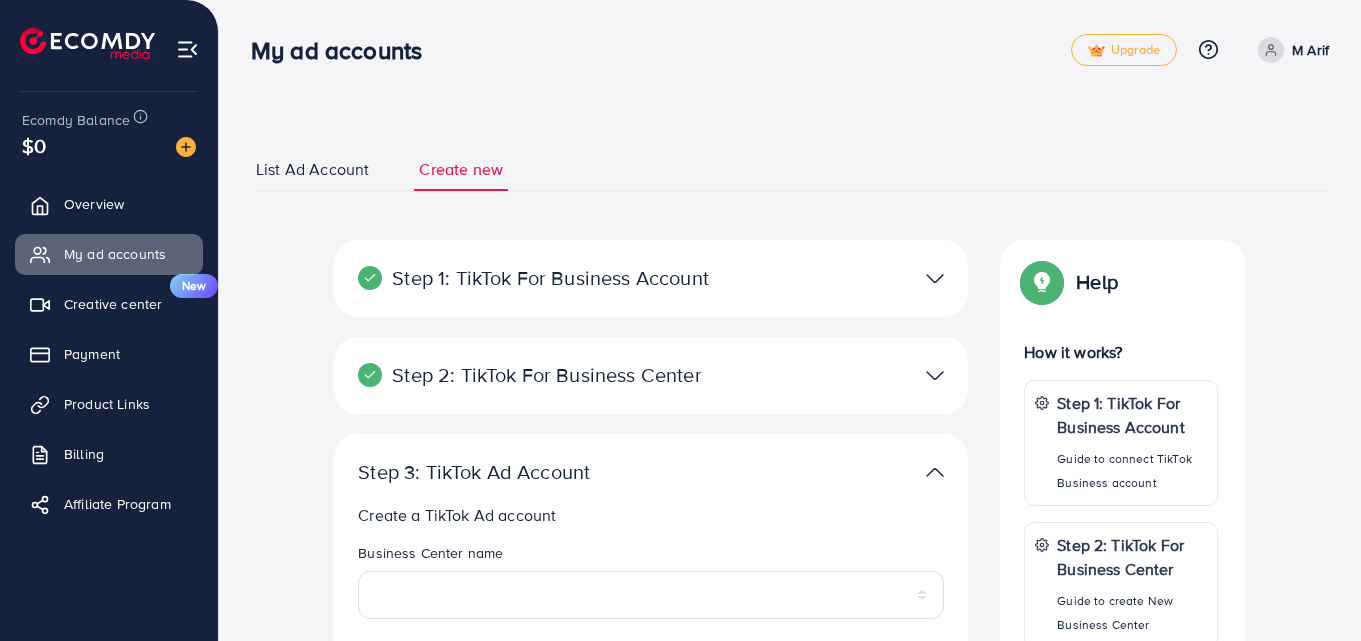 drag, startPoint x: 1359, startPoint y: 322, endPoint x: 1365, endPoint y: 375, distance: 53.338543 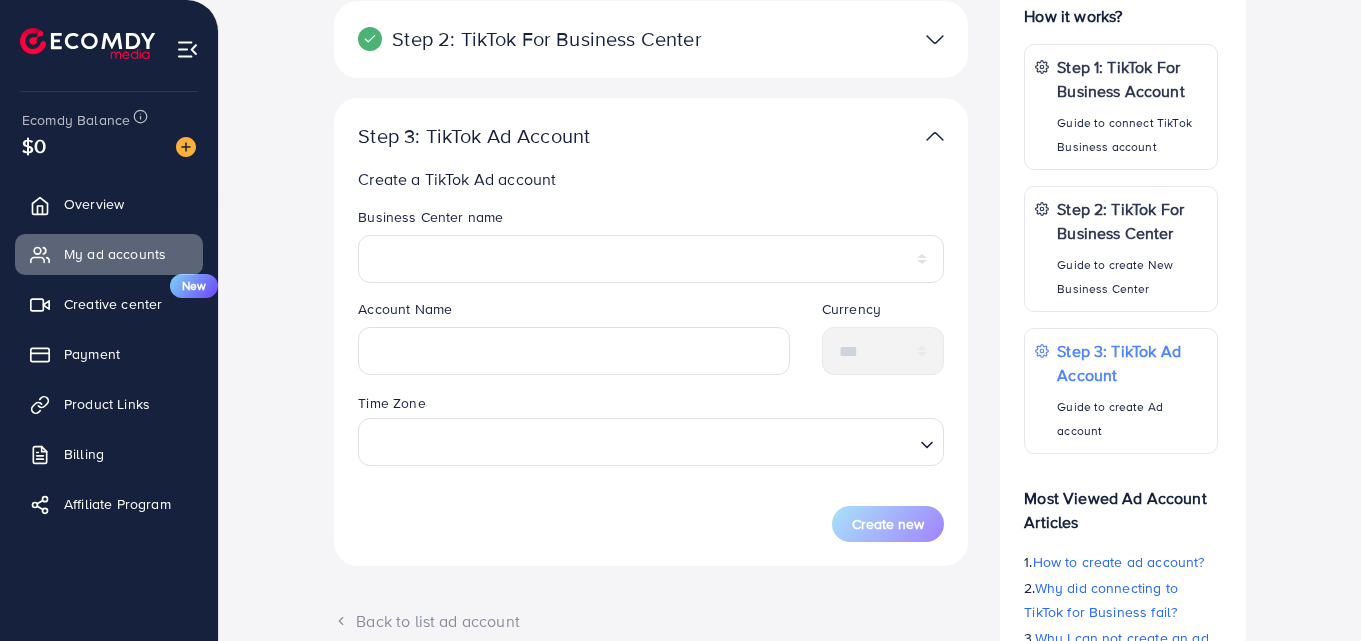 scroll, scrollTop: 344, scrollLeft: 0, axis: vertical 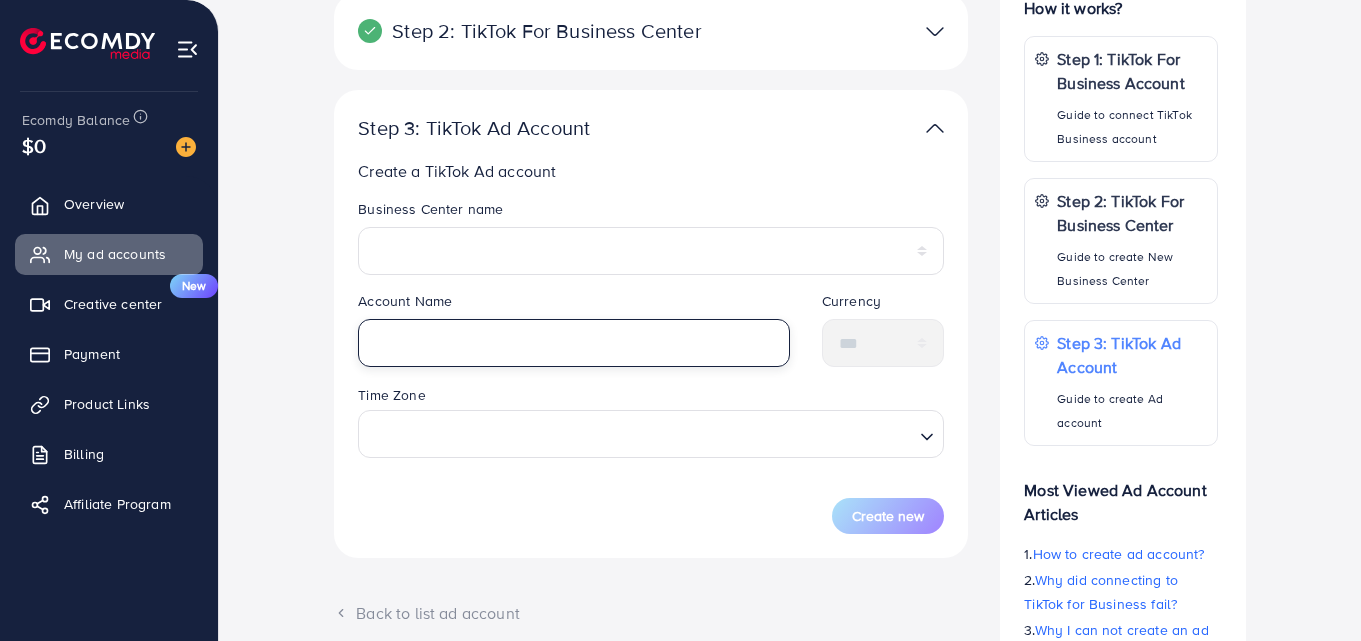 click at bounding box center [574, 343] 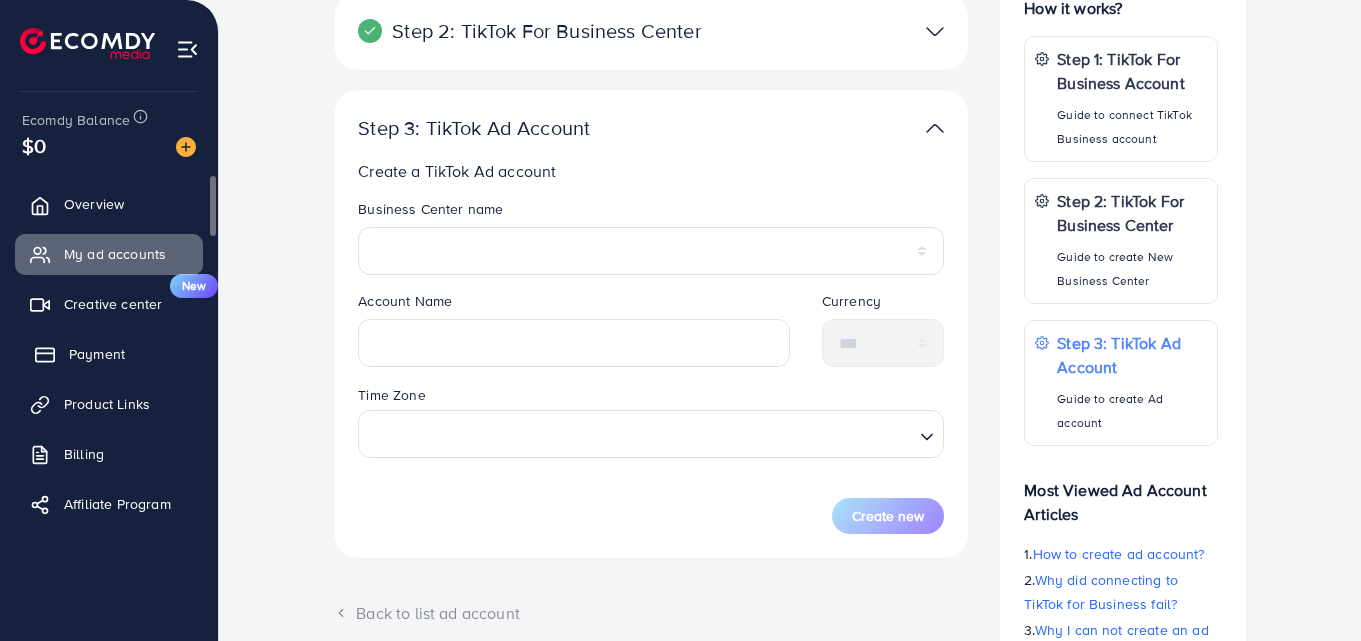 click on "Payment" at bounding box center (109, 354) 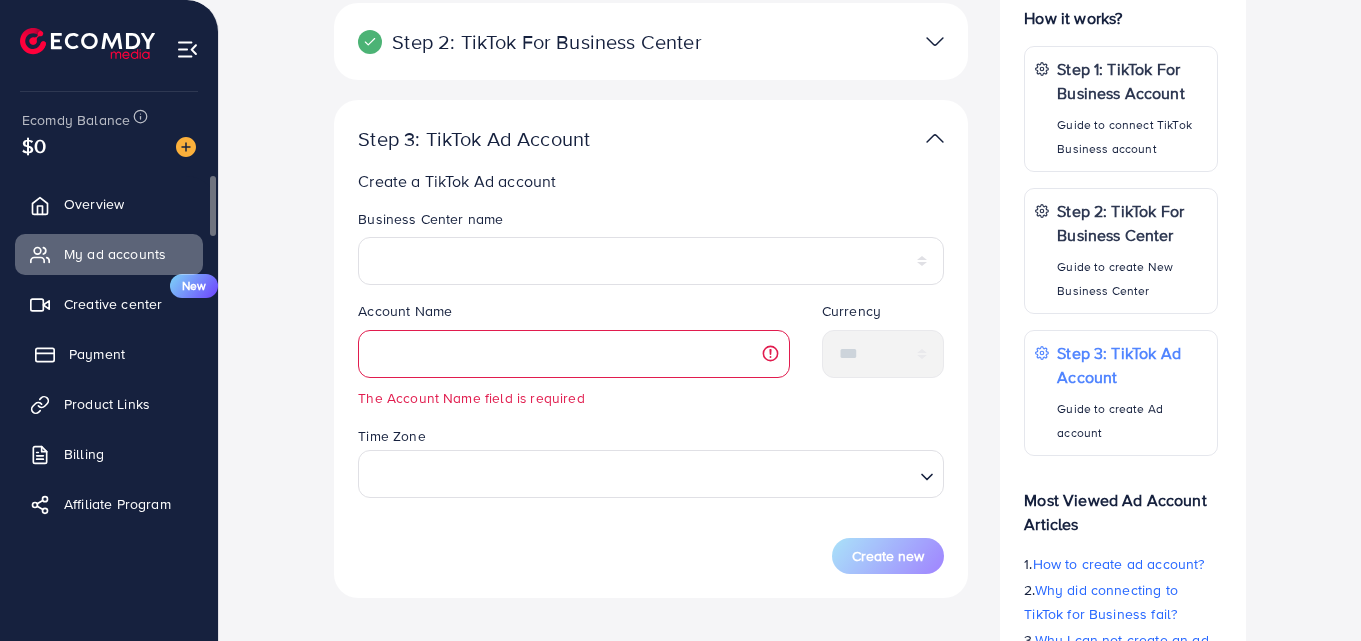 scroll, scrollTop: 354, scrollLeft: 0, axis: vertical 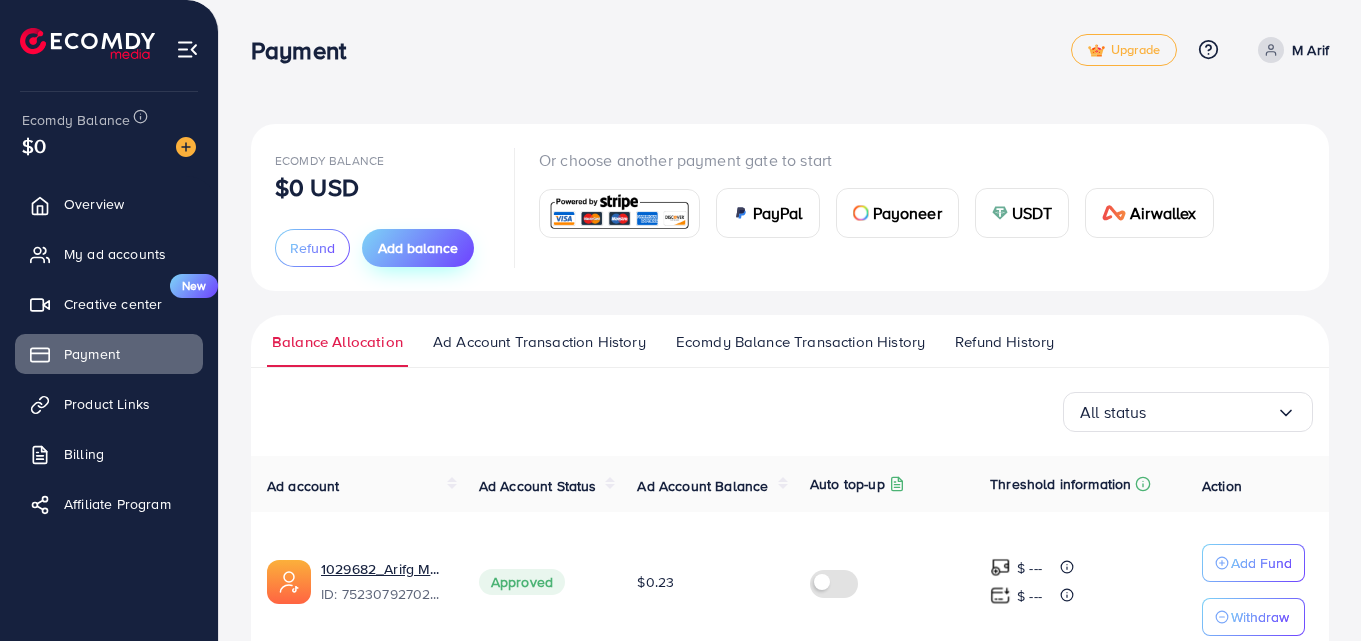 click on "Add balance" at bounding box center (418, 248) 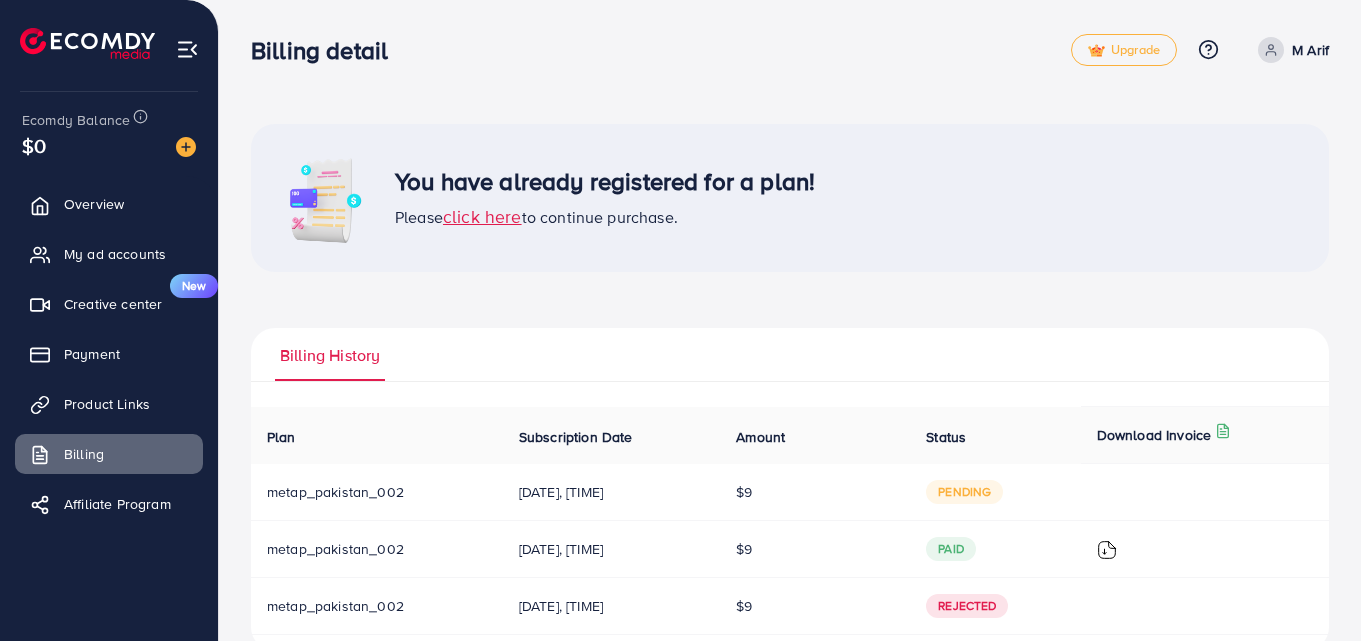 drag, startPoint x: 1360, startPoint y: 383, endPoint x: 1365, endPoint y: 584, distance: 201.06218 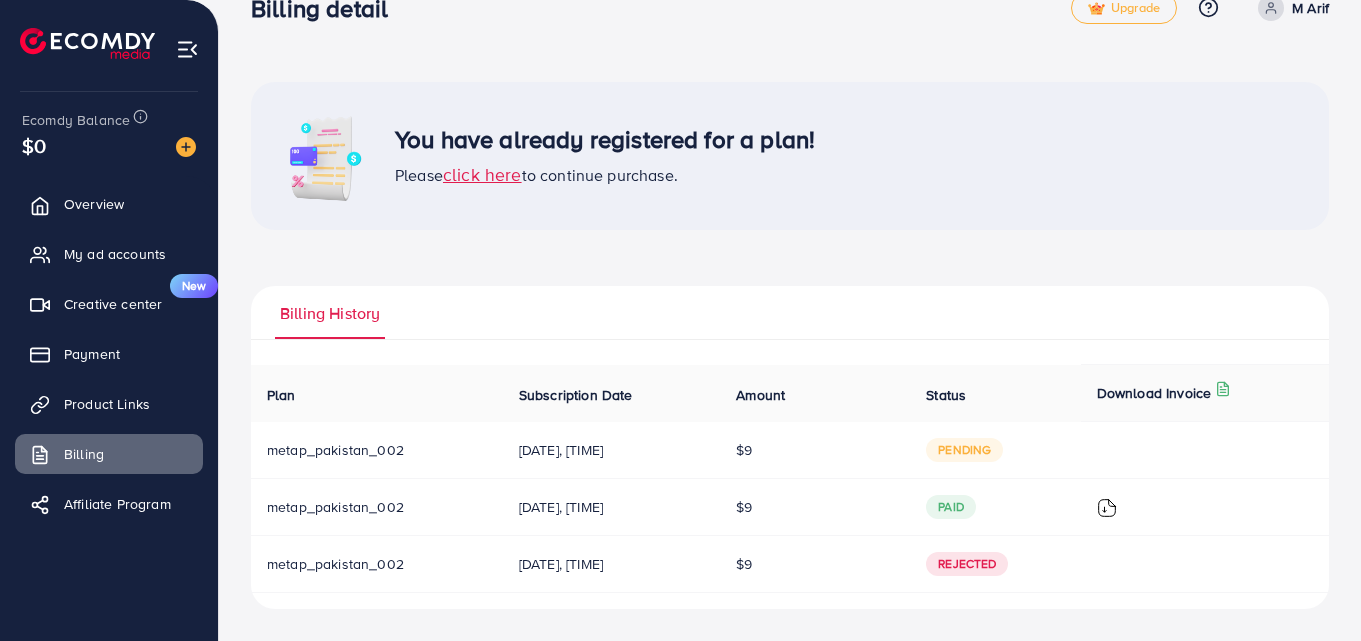scroll, scrollTop: 12, scrollLeft: 0, axis: vertical 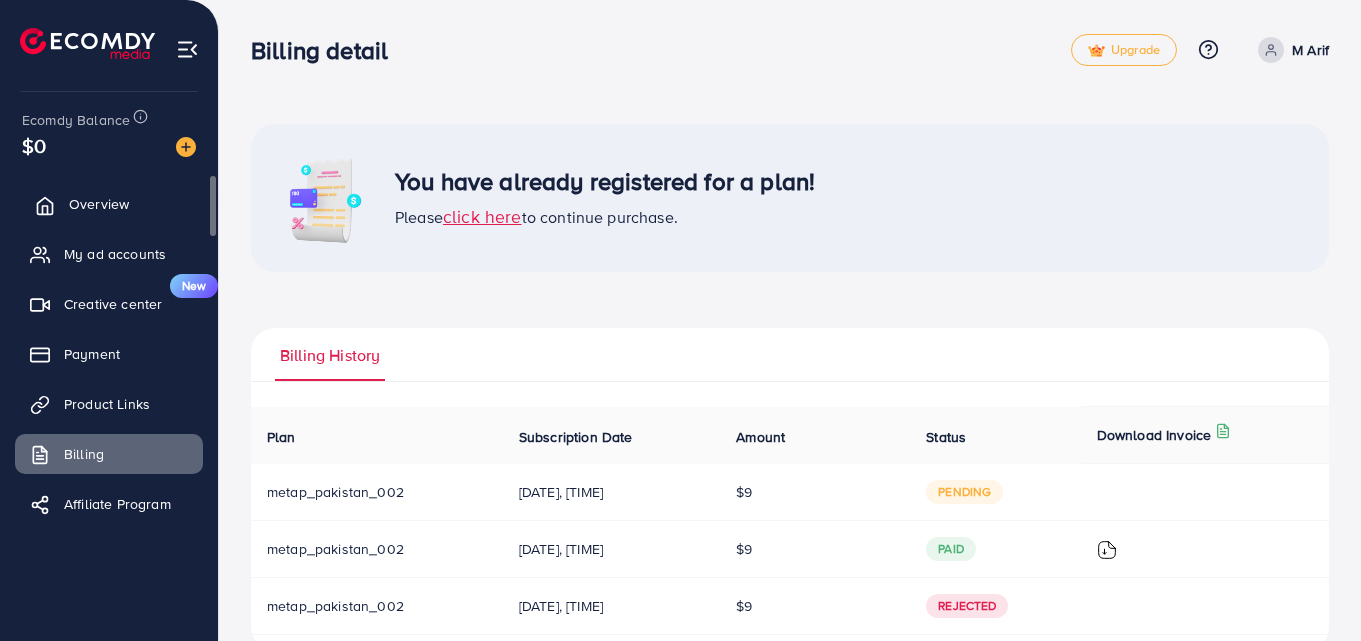 click on "Overview" at bounding box center (109, 204) 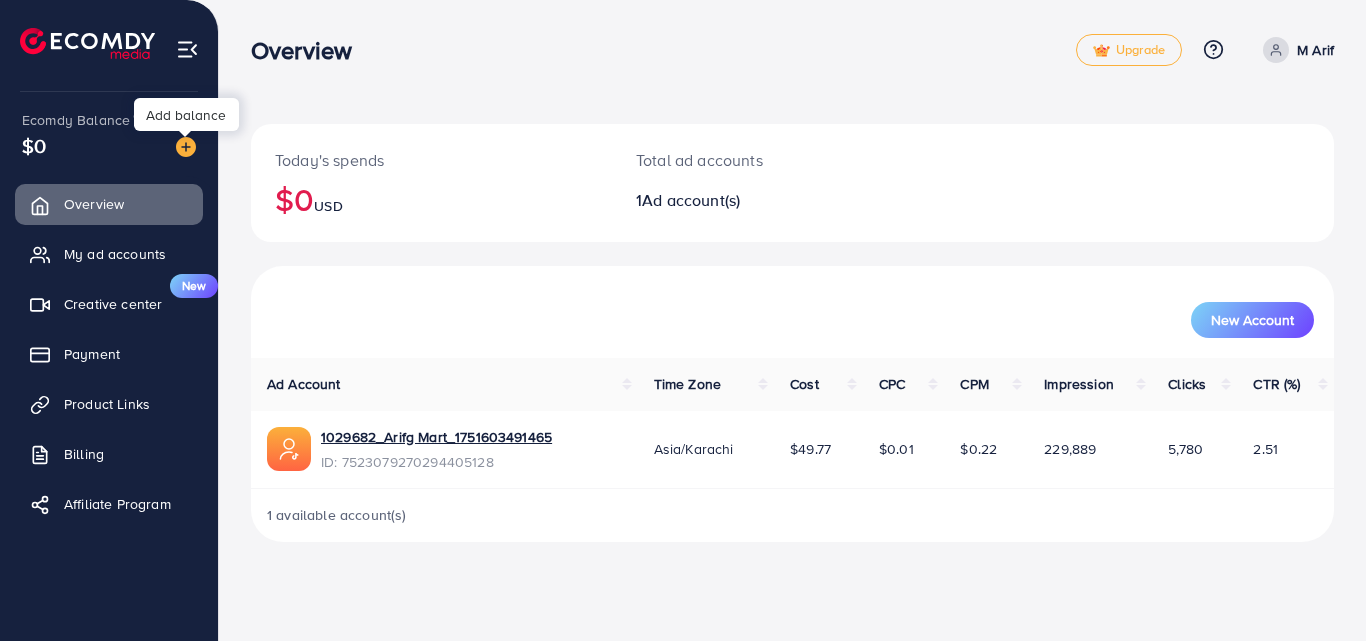 click at bounding box center [186, 147] 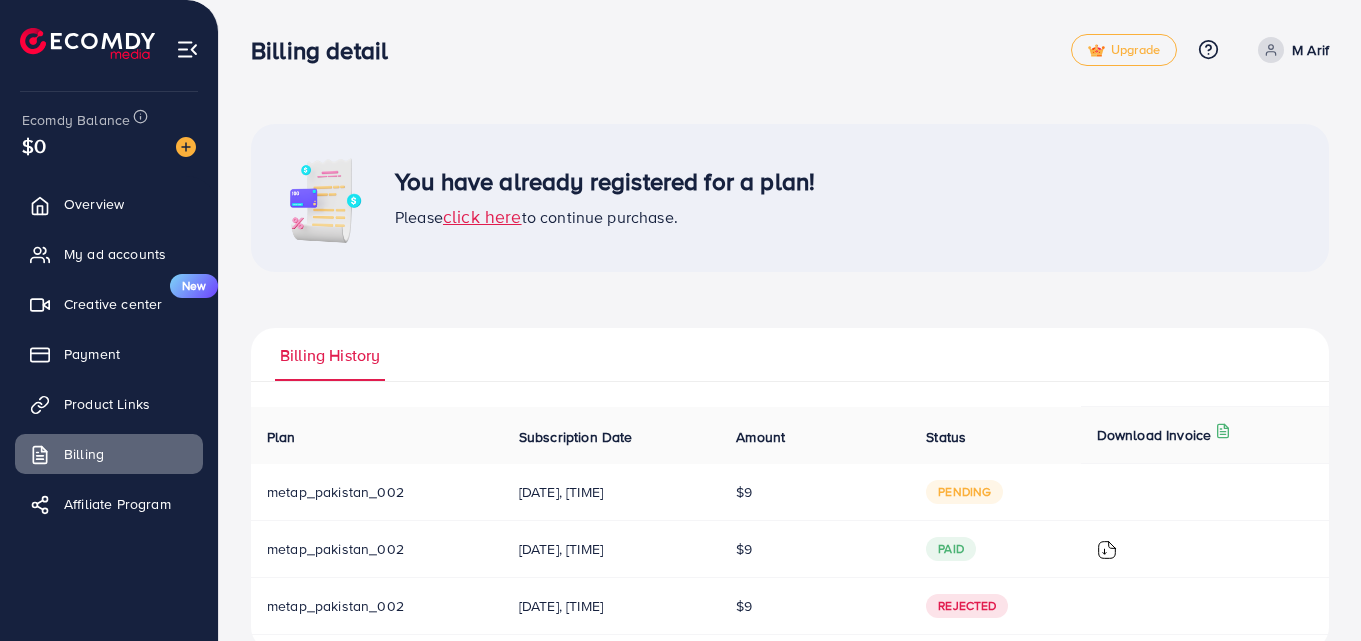 drag, startPoint x: 489, startPoint y: 218, endPoint x: 470, endPoint y: 223, distance: 19.646883 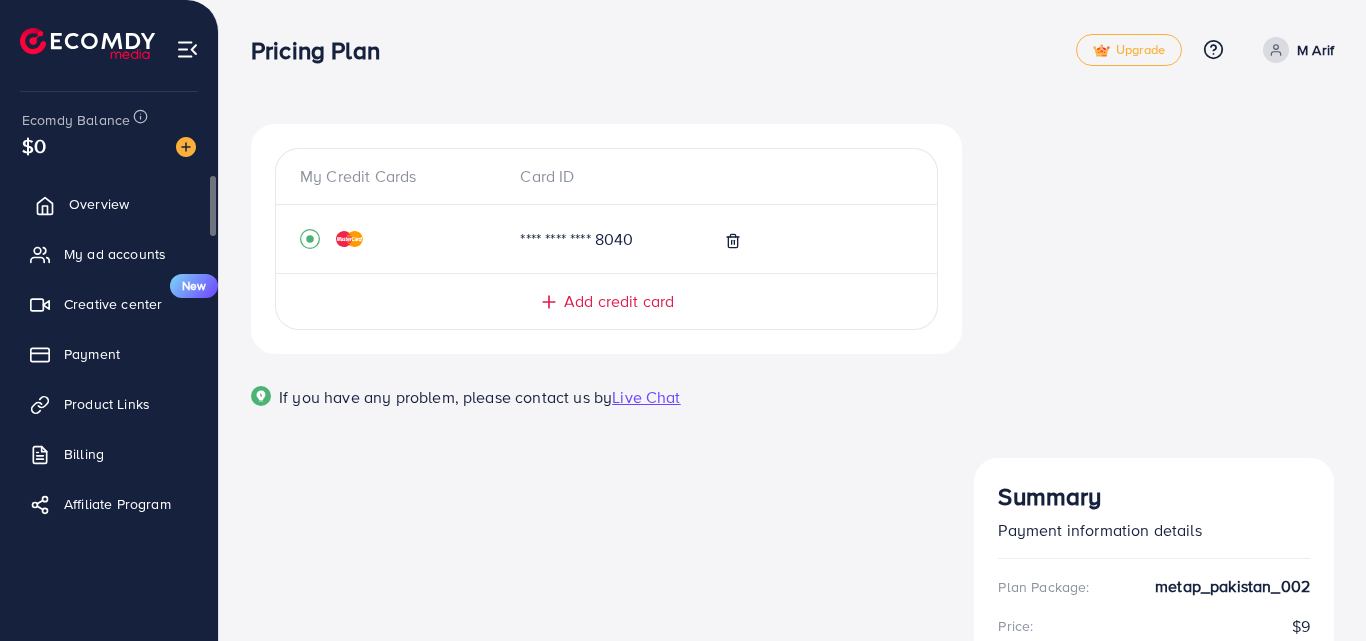 click on "Overview" at bounding box center [99, 204] 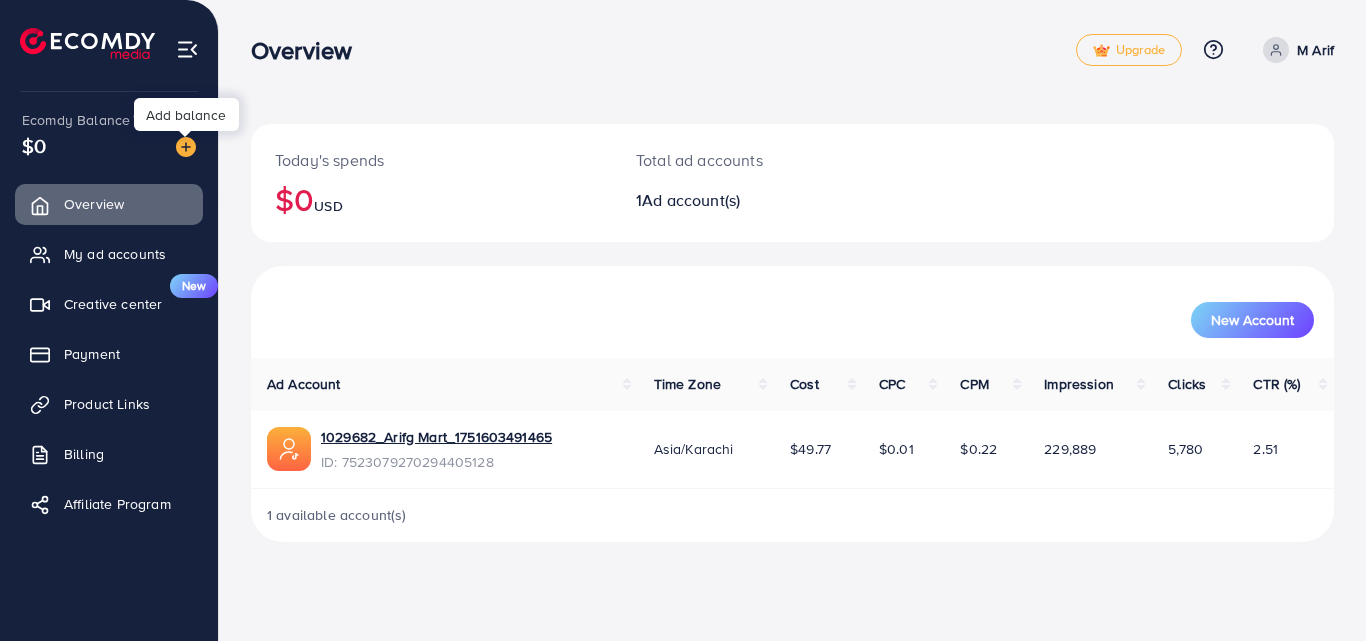 drag, startPoint x: 184, startPoint y: 144, endPoint x: 97, endPoint y: 143, distance: 87.005745 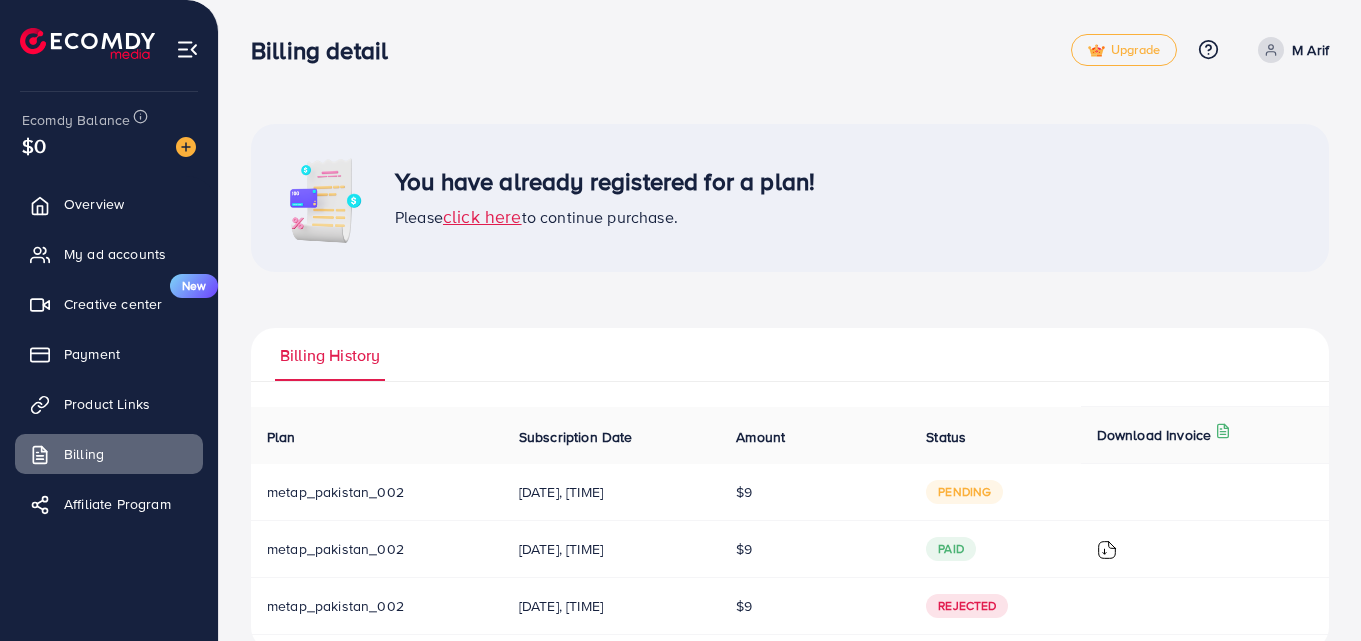click on "click here" at bounding box center [482, 216] 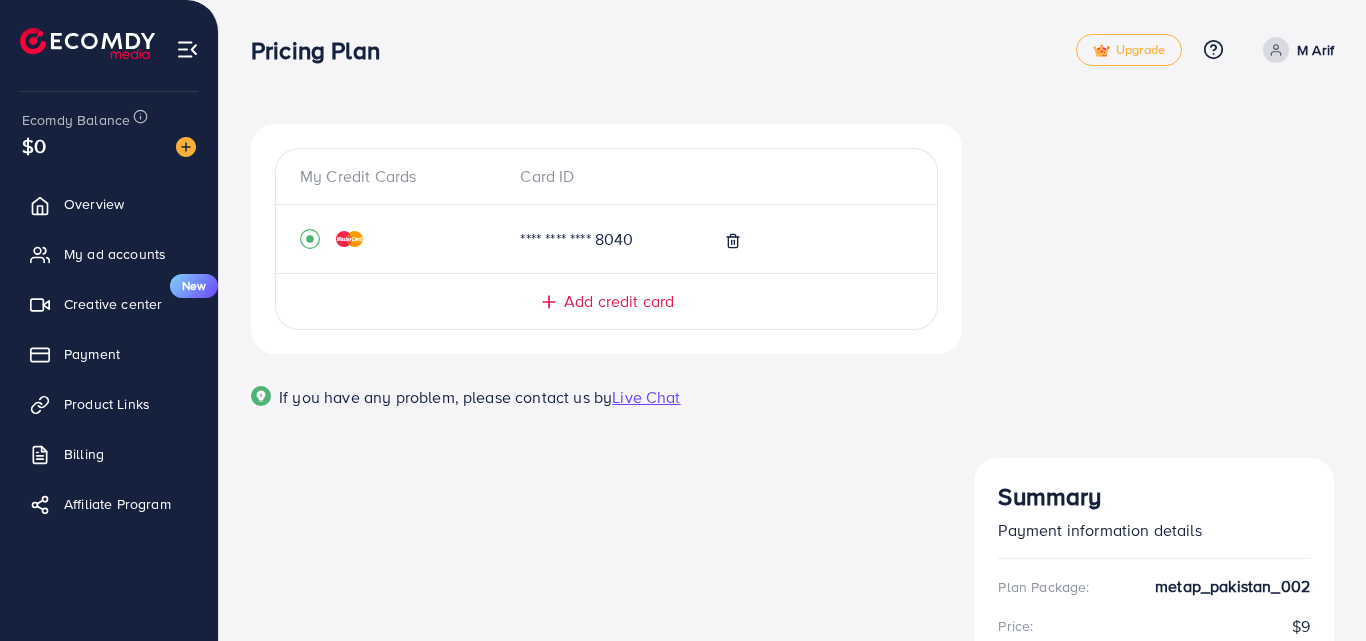 click on "My Credit Cards   Card ID   **** 8040  Add credit card  Email   Card Number   Expired   CVC   Name on card   Add card   If you have any problem, please contact us by   Live Chat  Summary  Payment information details   Plan Package:   metap_pakistan_002   Price:   $9   Plan cycle:   Monthly   Total Amount:   $9   /  Monthly  Continue Purchase  Guaranteed  SAFE  Checkout" at bounding box center [792, 461] 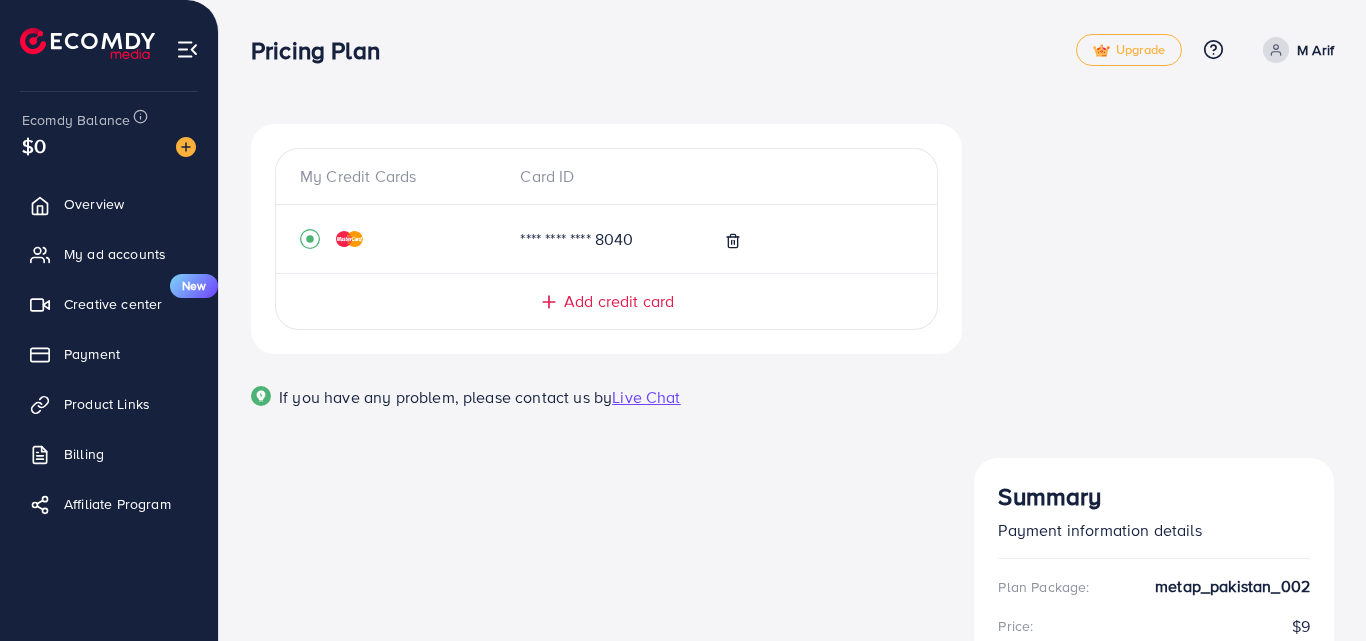 click on "Add credit card" at bounding box center [619, 301] 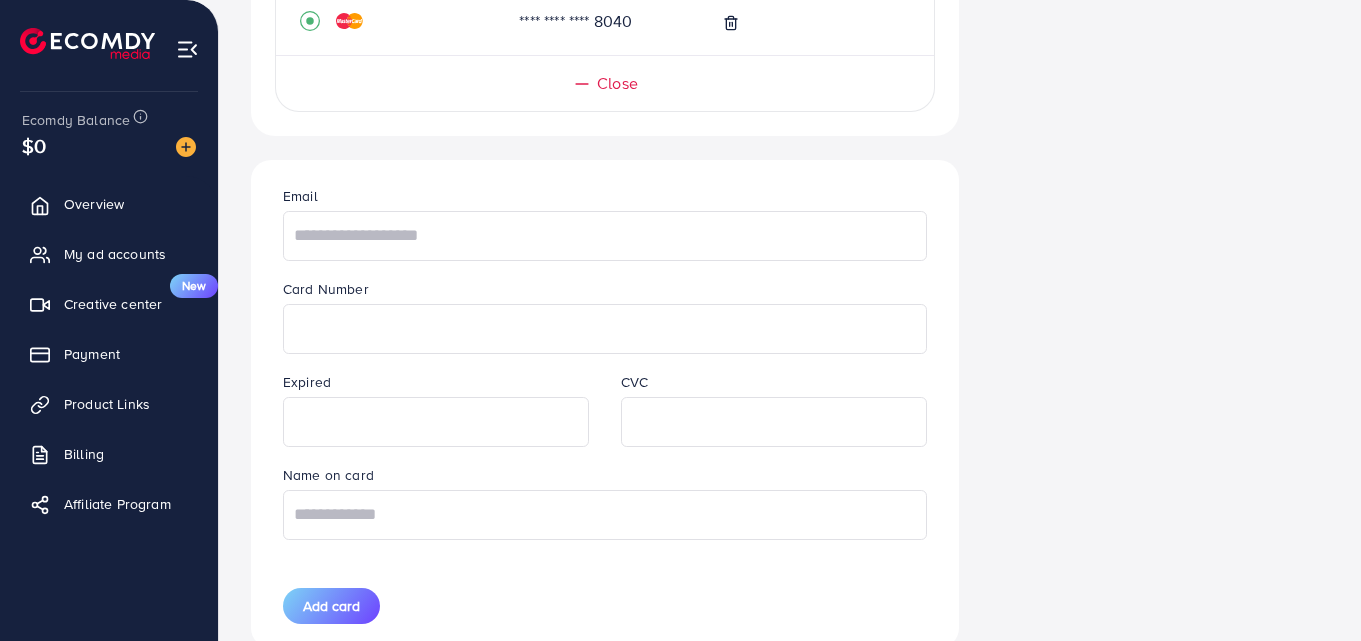 scroll, scrollTop: 0, scrollLeft: 0, axis: both 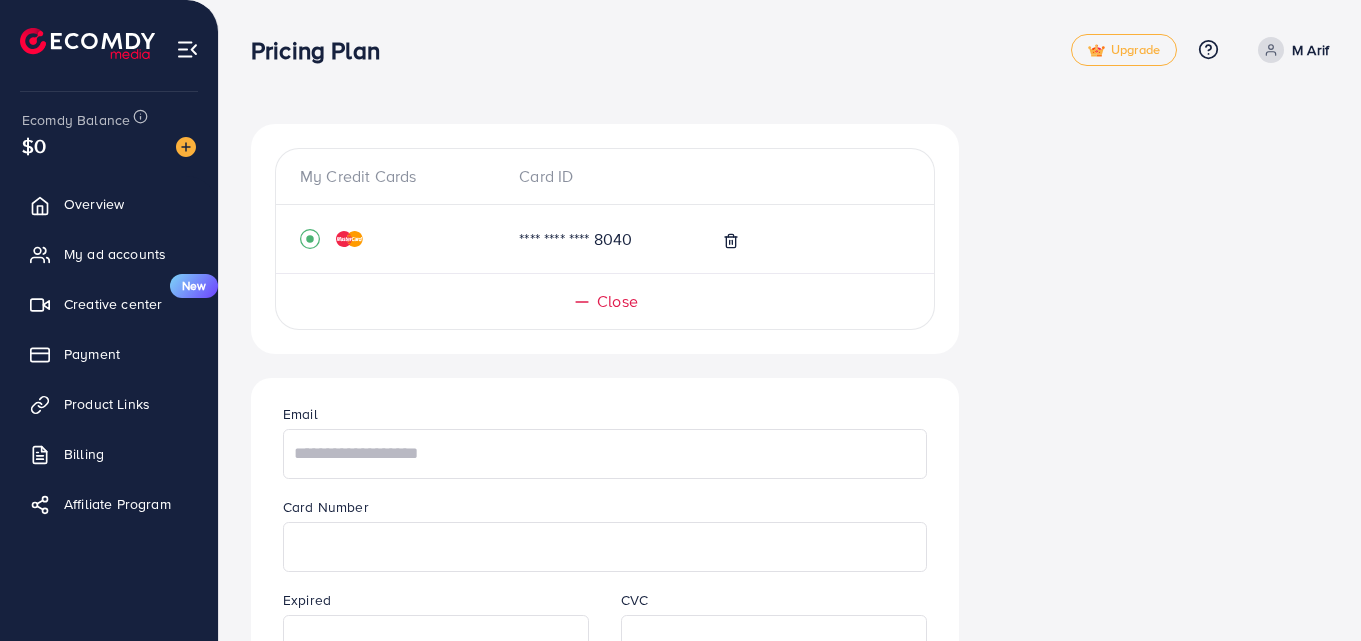click on "My Credit Cards   Card ID   **** 8040  Close  Email   Card Number   Expired   CVC   Name on card   Add card   If you have any problem, please contact us by   Live Chat  Summary  Payment information details   Plan Package:   metap_pakistan_002   Price:   $9   Plan cycle:   Monthly   Total Amount:   $9   /  Monthly  Continue Purchase  Guaranteed  SAFE  Checkout" at bounding box center [790, 721] 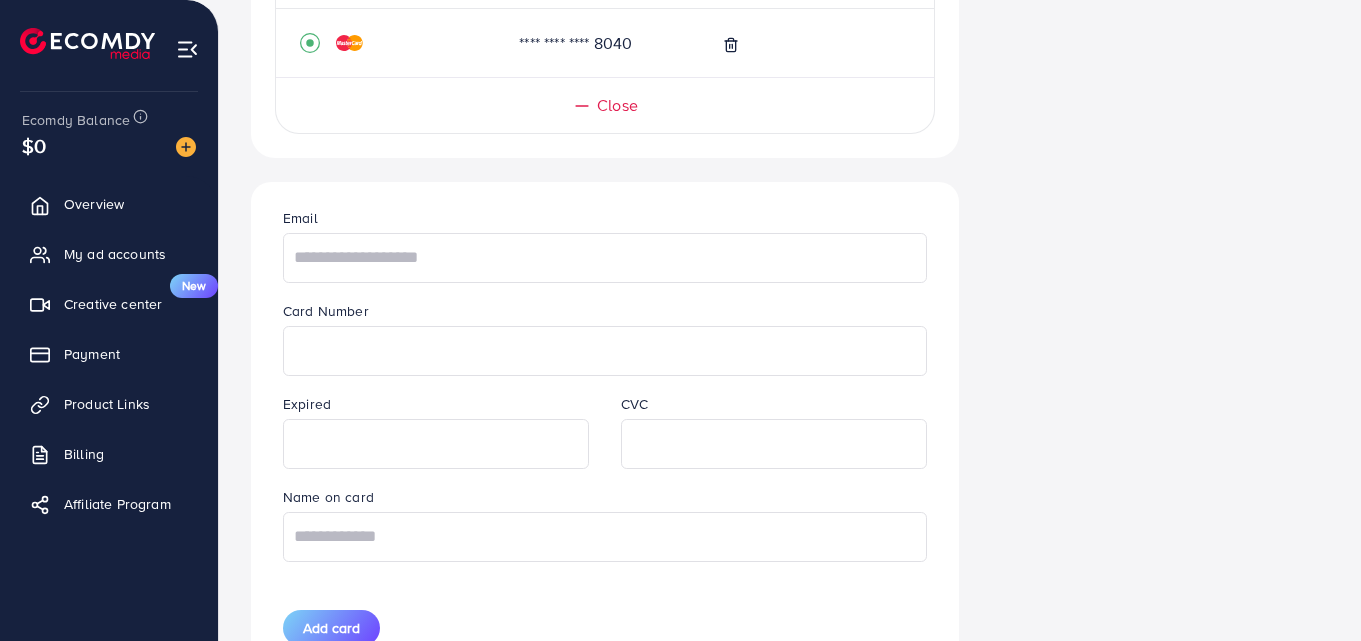 scroll, scrollTop: 197, scrollLeft: 0, axis: vertical 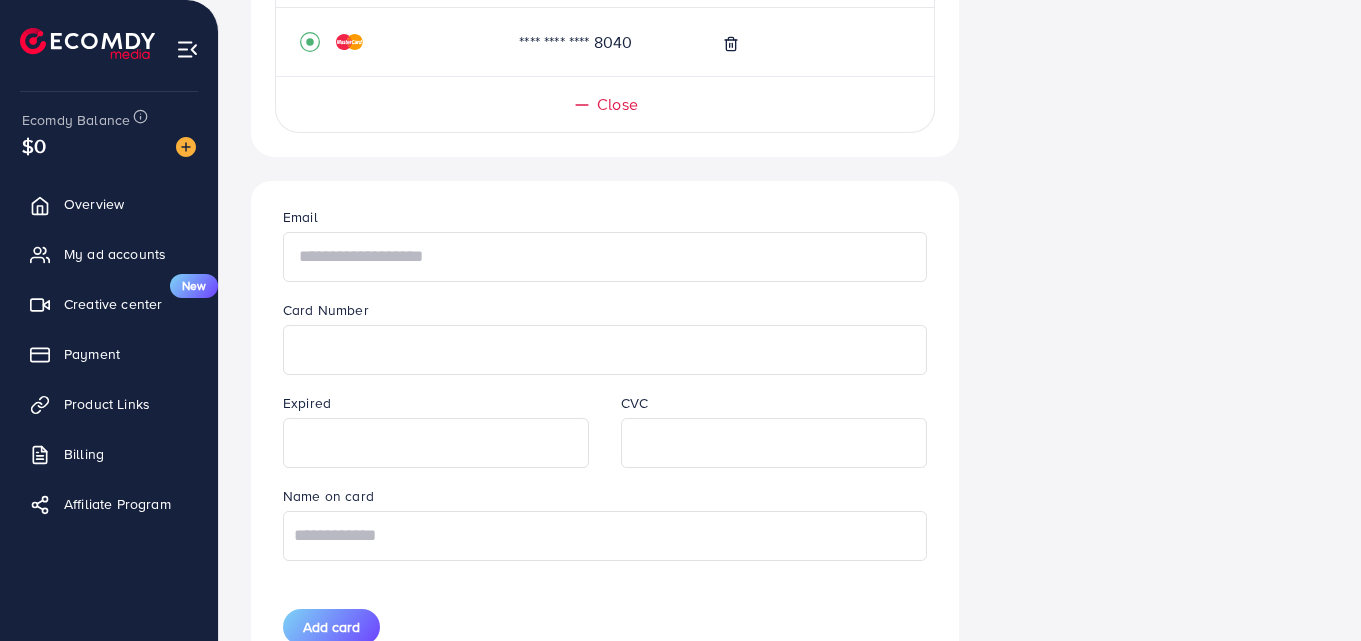 click at bounding box center [605, 257] 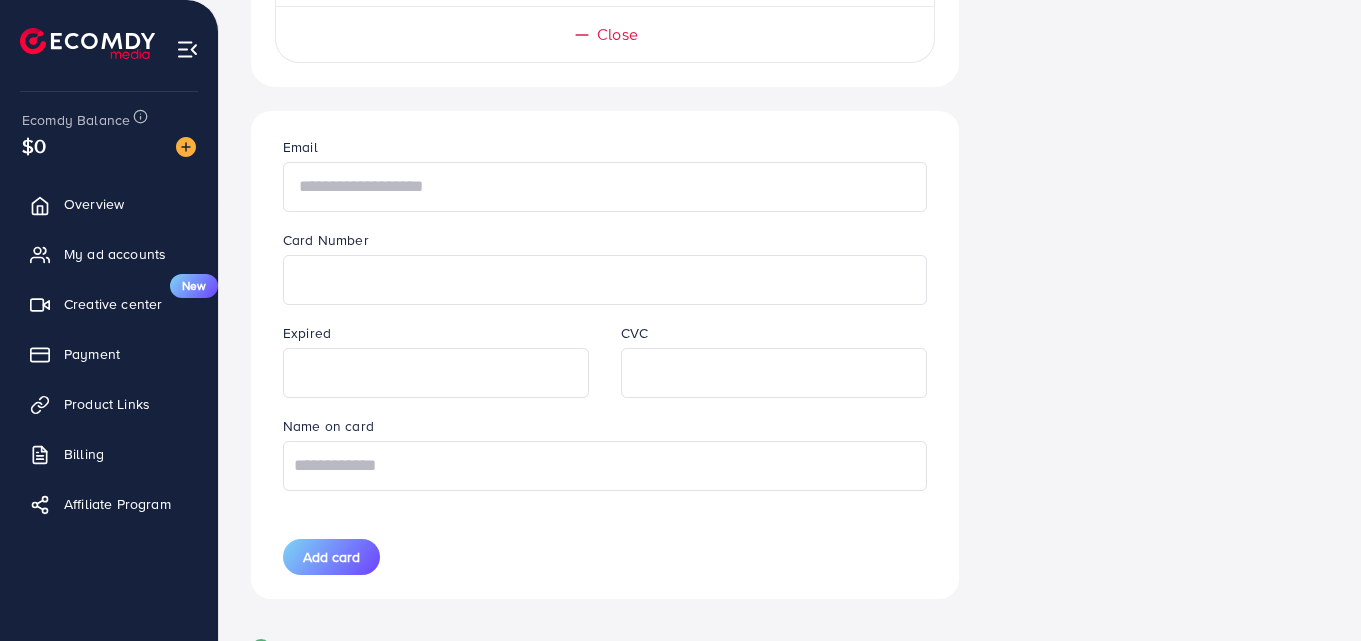 scroll, scrollTop: 321, scrollLeft: 0, axis: vertical 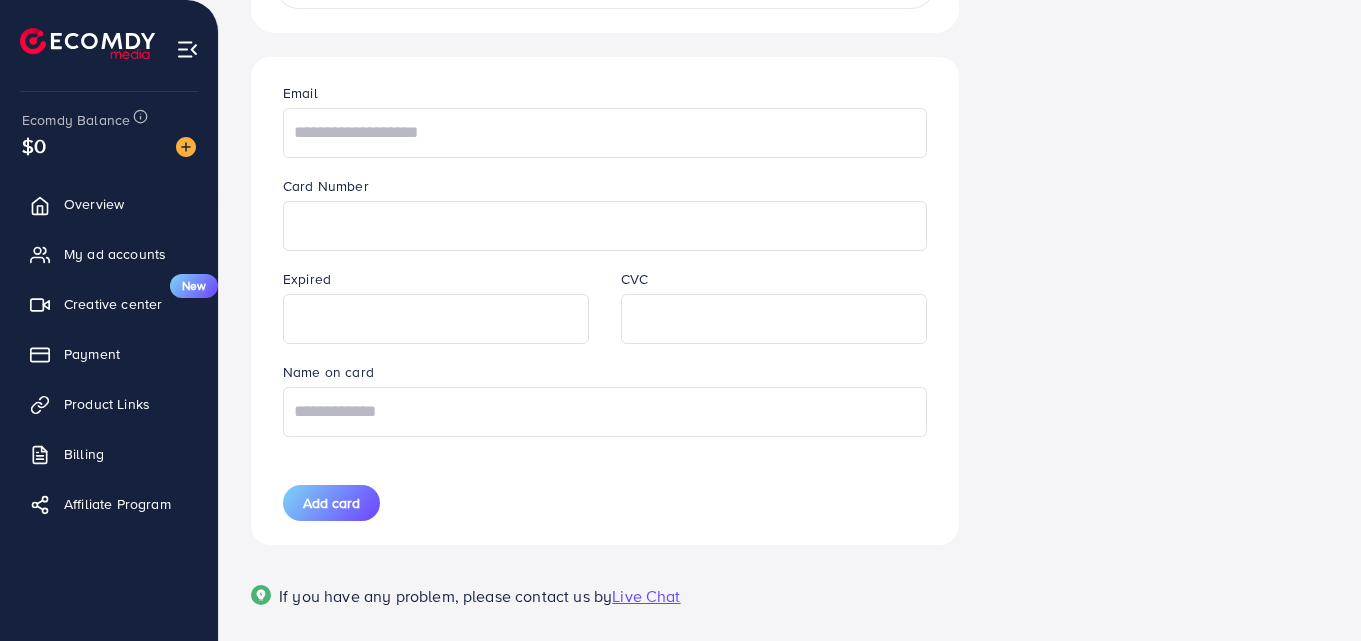 click on "My Credit Cards   Card ID   **** 8040  Close  Email   Card Number   Expired   CVC   Name on card   Add card   If you have any problem, please contact us by   Live Chat" at bounding box center (605, 229) 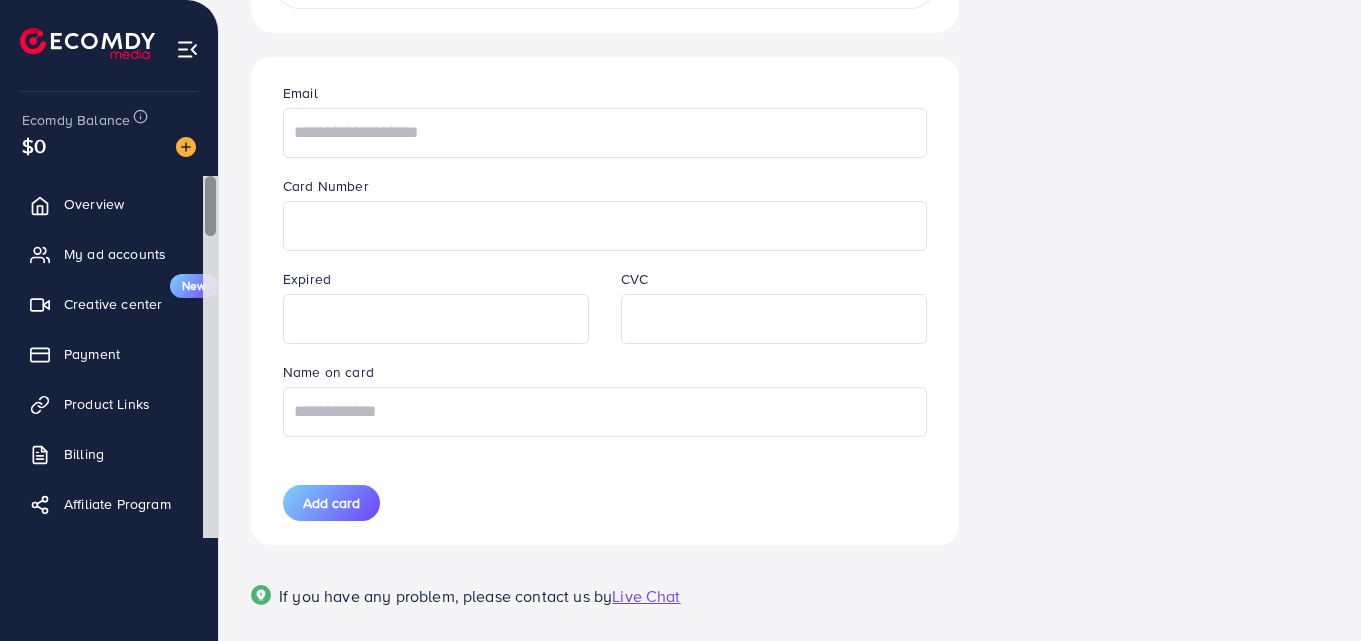 click at bounding box center [210, 206] 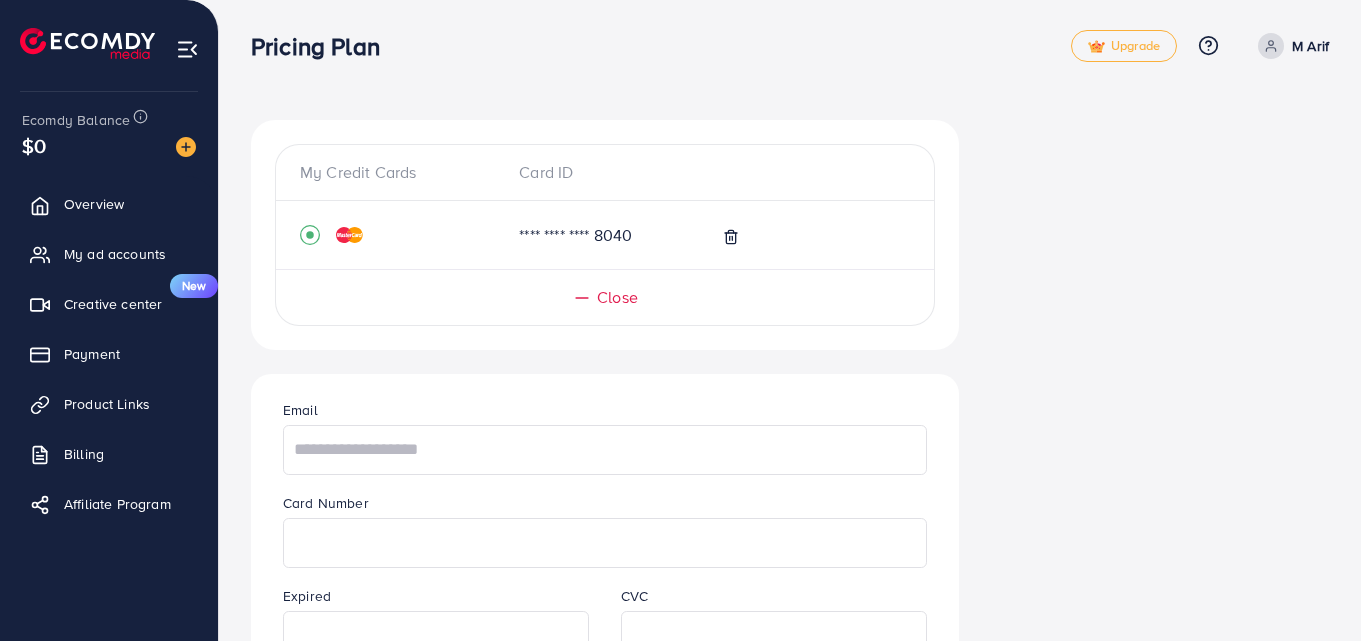 scroll, scrollTop: 0, scrollLeft: 0, axis: both 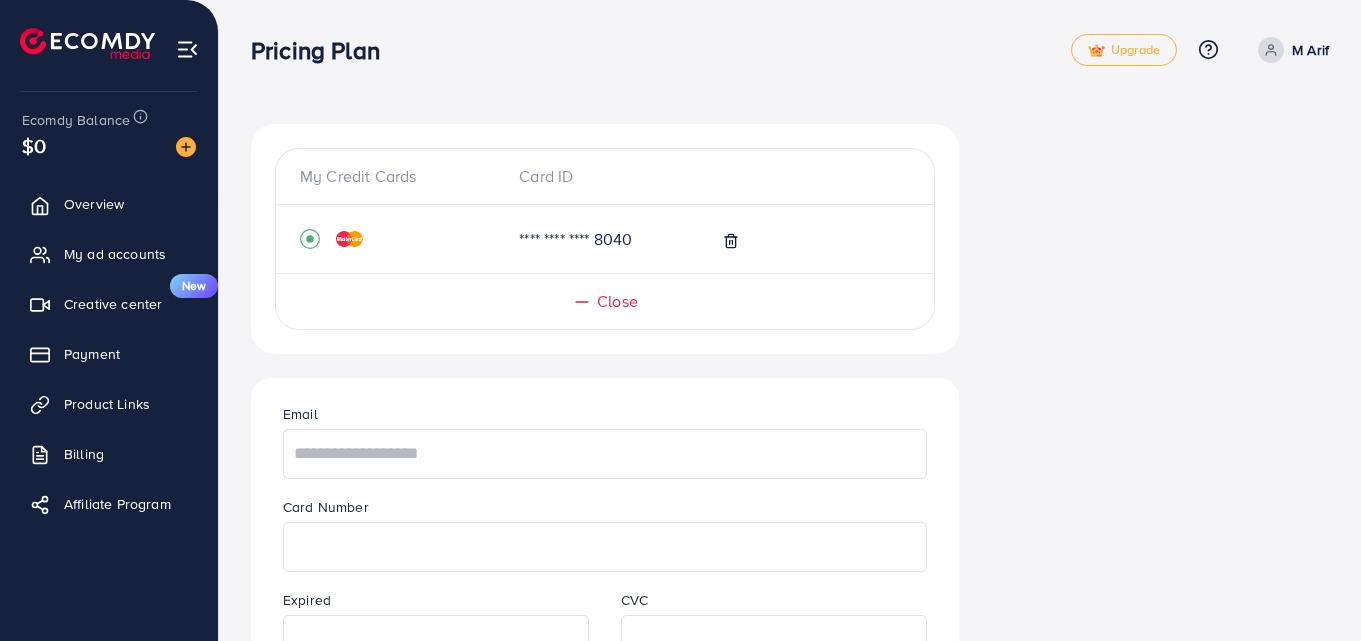 click on "Pricing Plan" at bounding box center (323, 50) 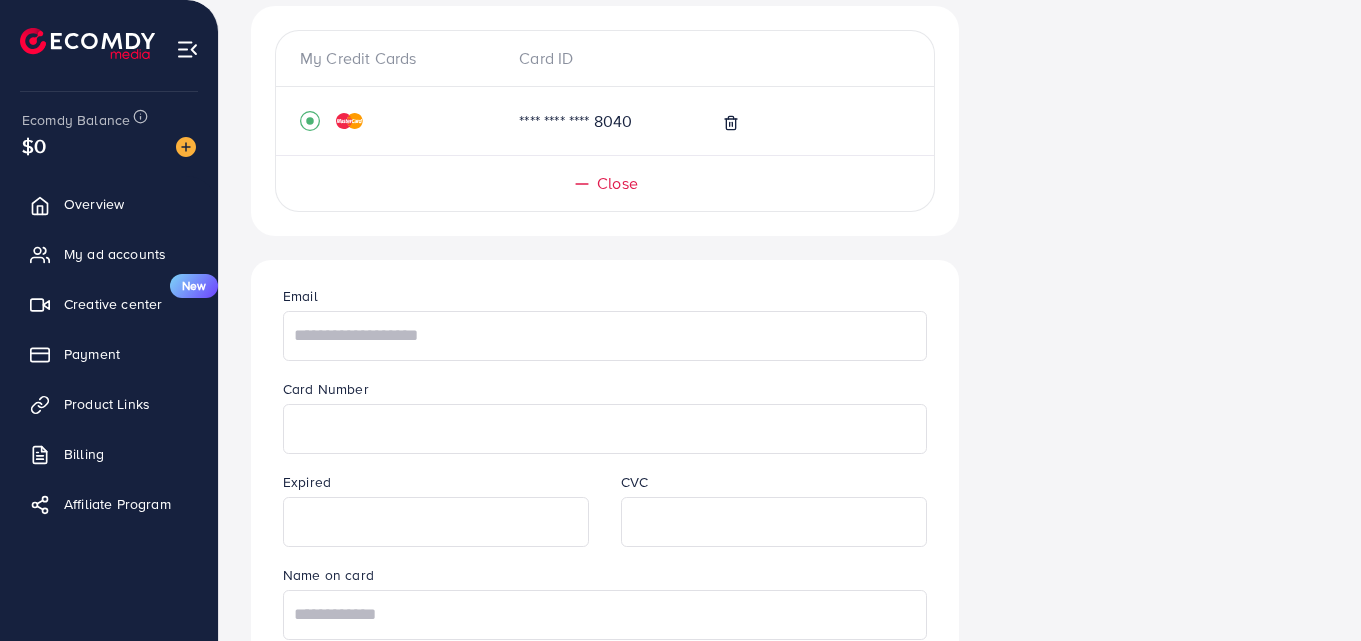 scroll, scrollTop: 121, scrollLeft: 0, axis: vertical 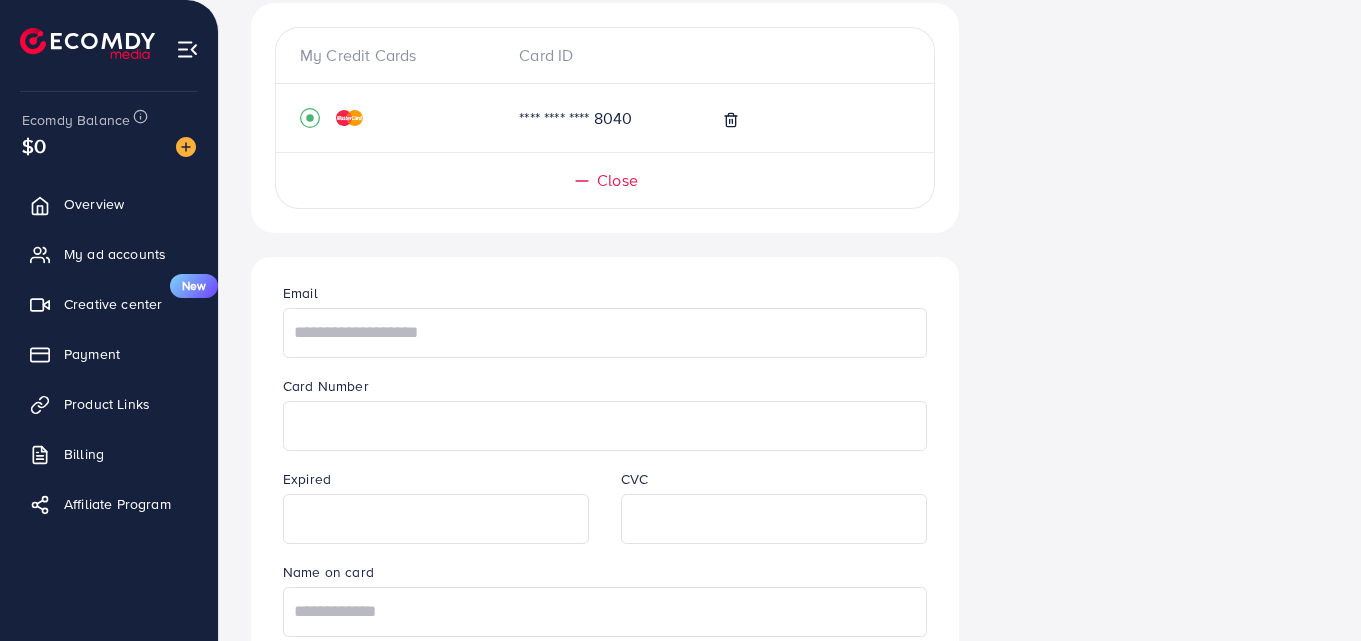 click on "My Credit Cards   Card ID   **** 8040  Close  Email   Card Number   Expired   CVC   Name on card   Add card   If you have any problem, please contact us by   Live Chat" at bounding box center (605, 429) 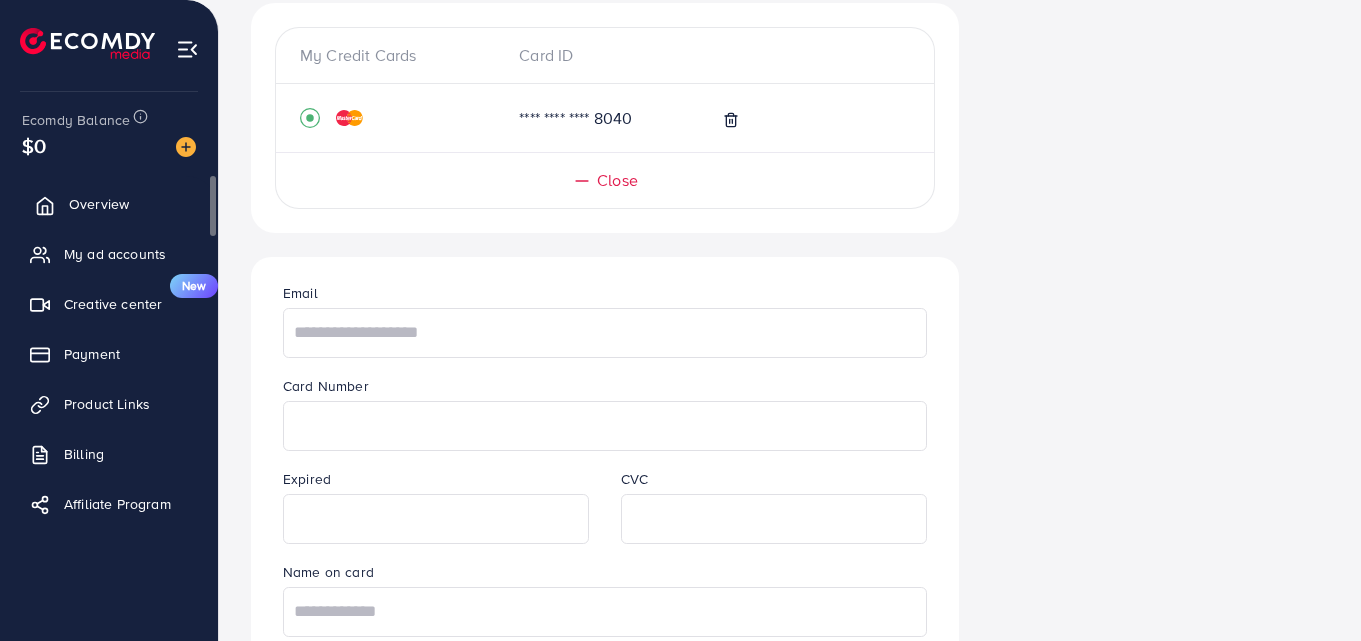 click on "Overview" at bounding box center [109, 204] 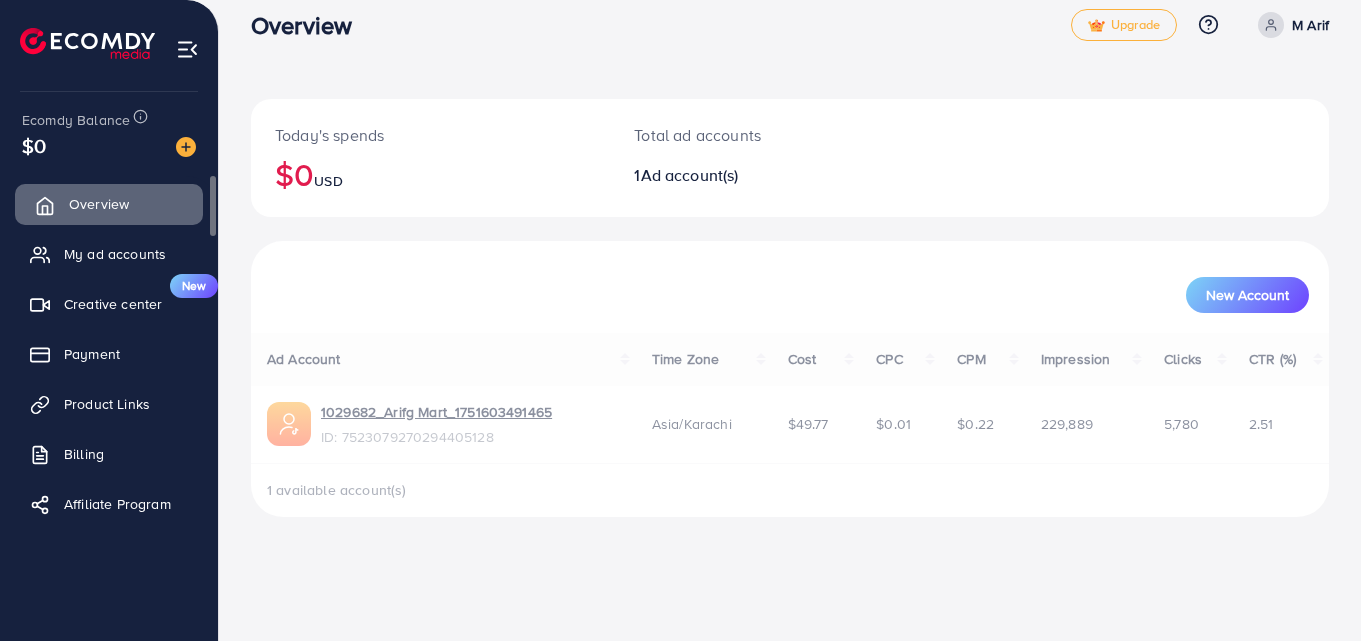 scroll, scrollTop: 0, scrollLeft: 0, axis: both 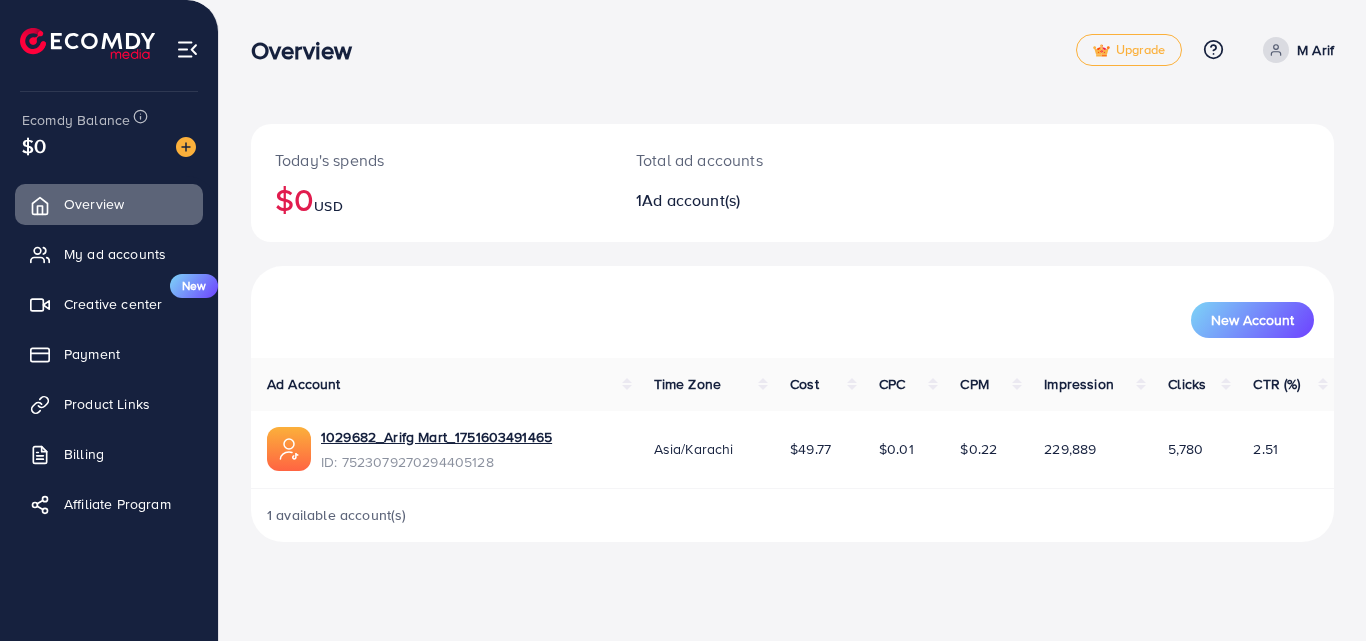 click 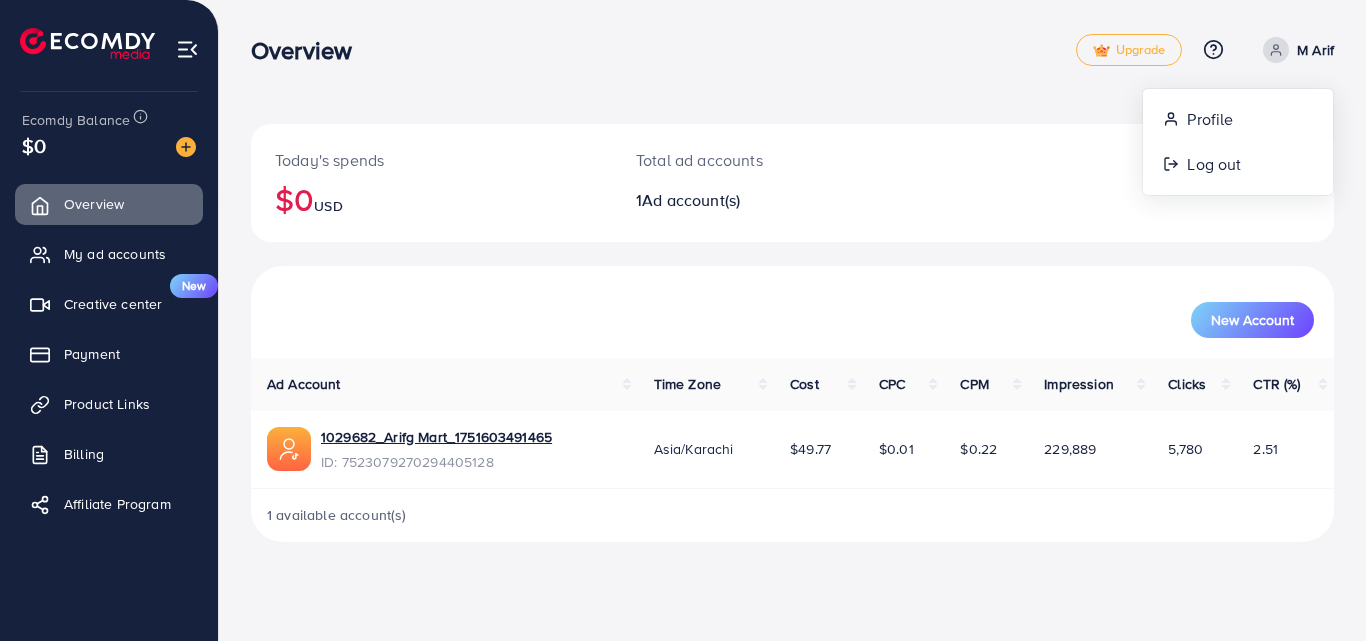 click 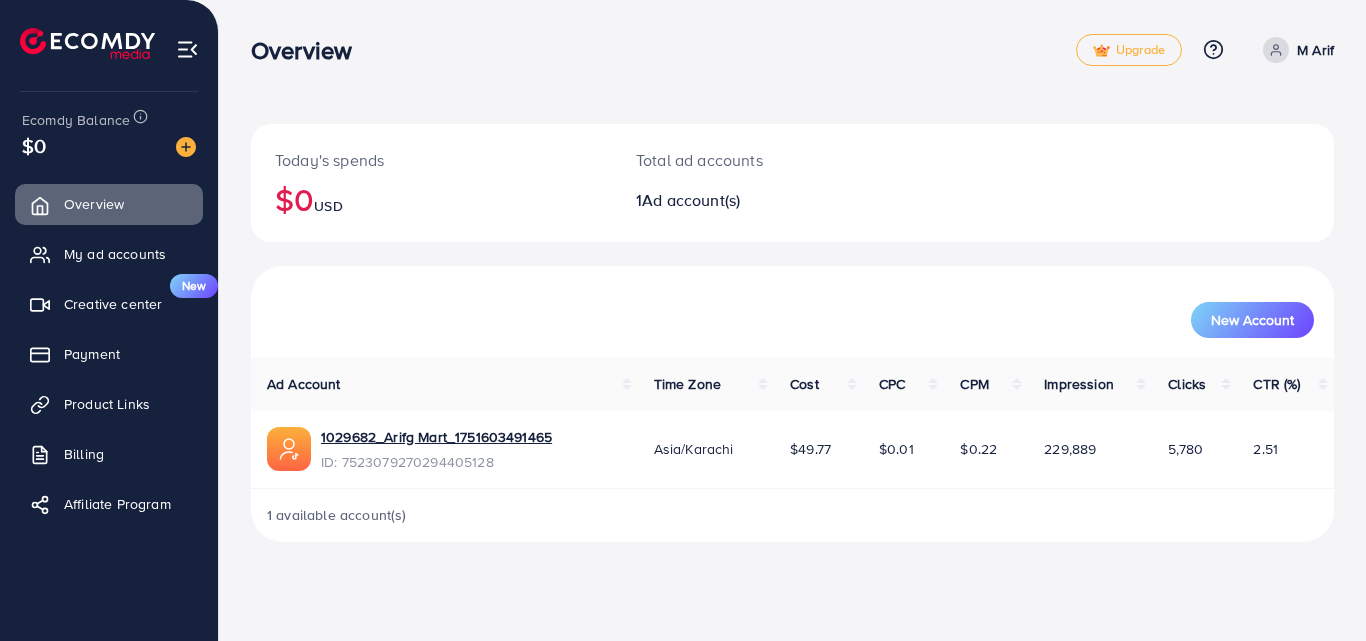 click 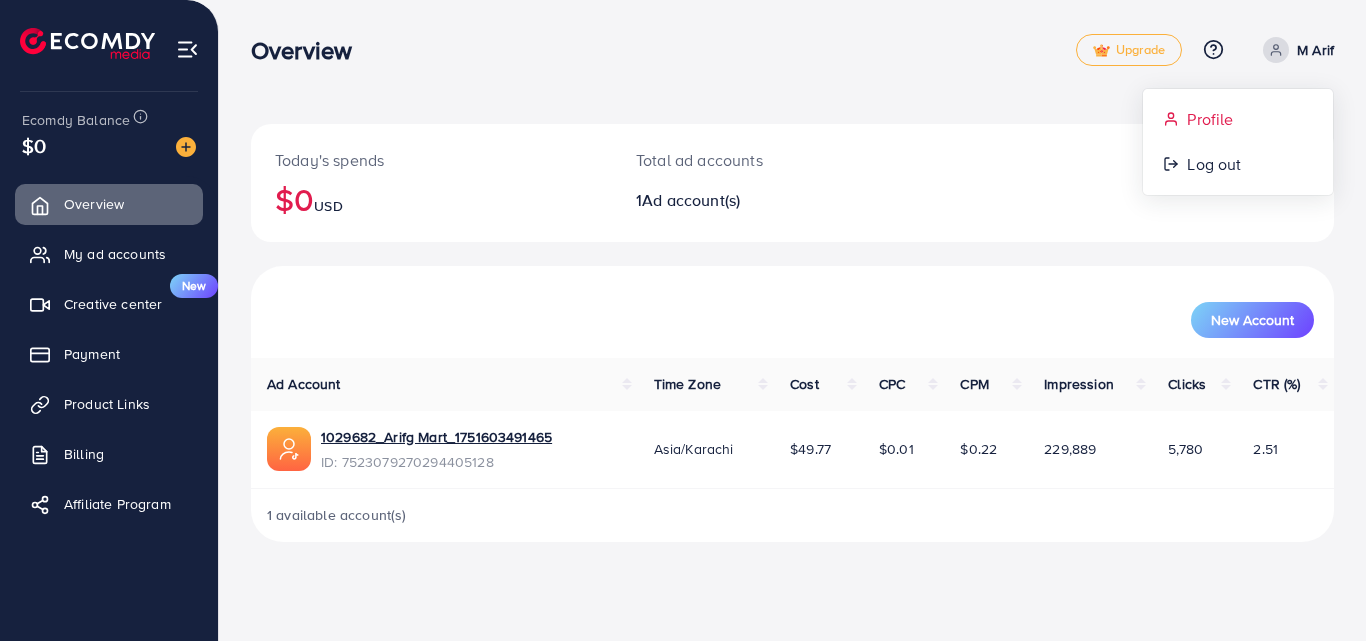 click on "Profile" at bounding box center [1238, 119] 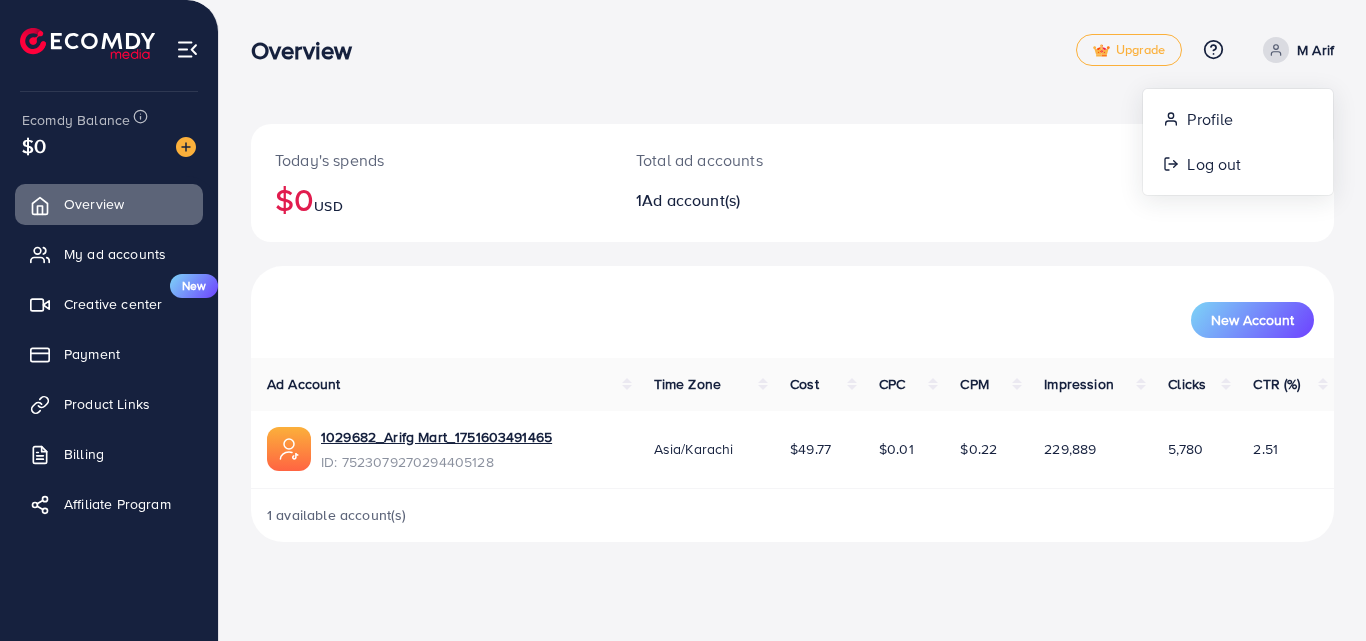 select on "********" 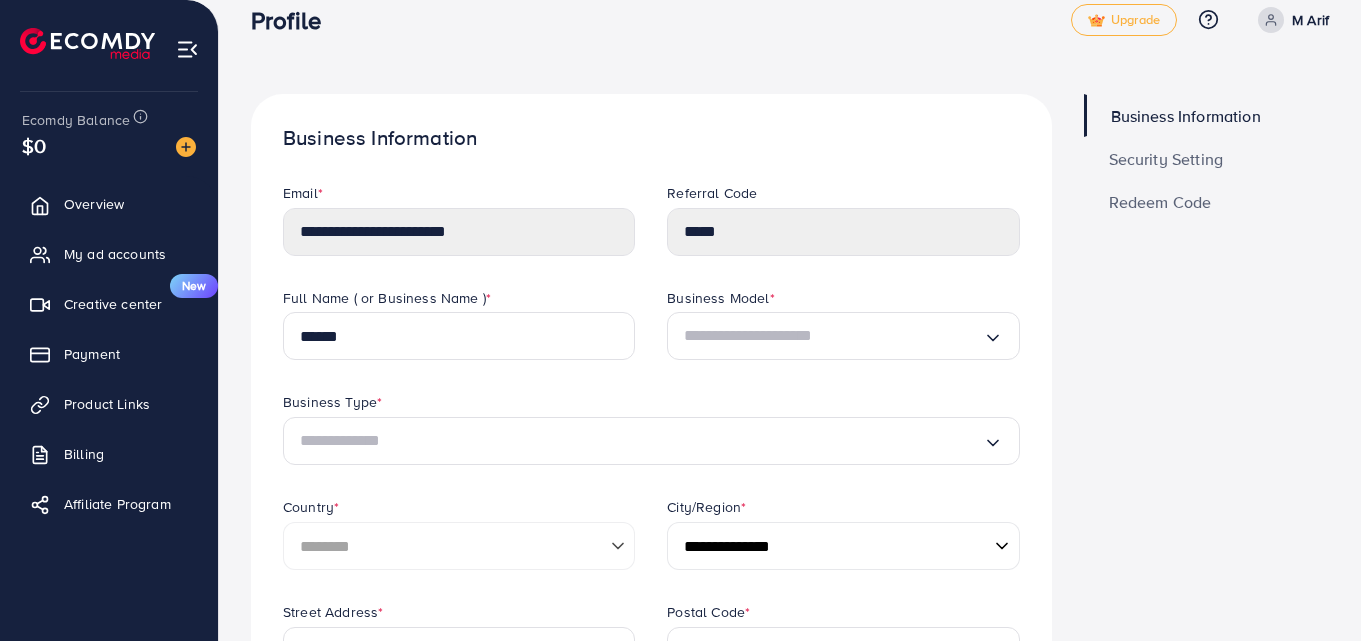 scroll, scrollTop: 0, scrollLeft: 0, axis: both 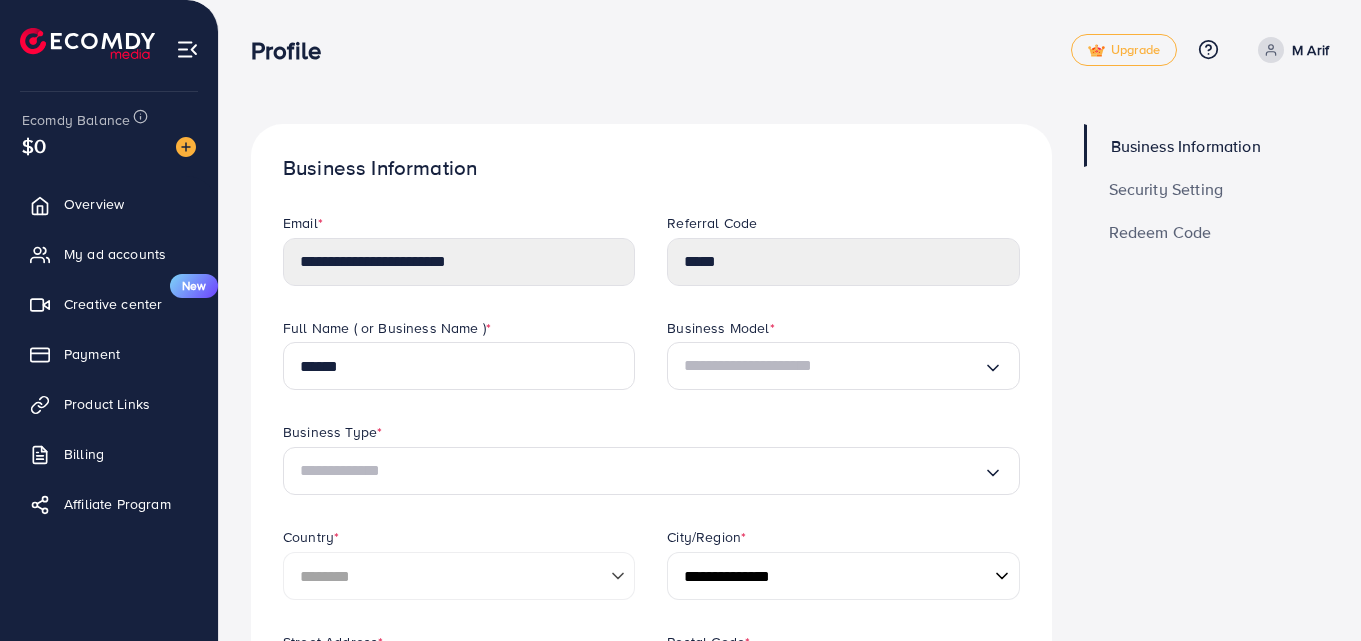click on "Security Setting" at bounding box center [1166, 189] 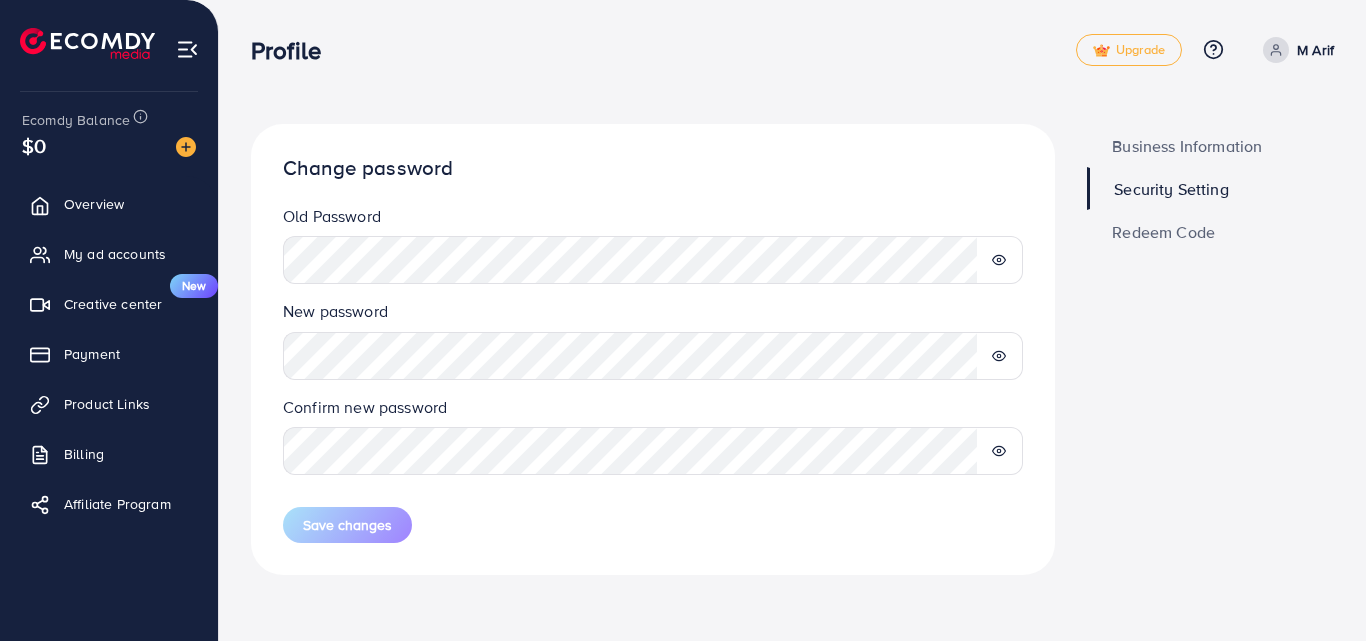 click 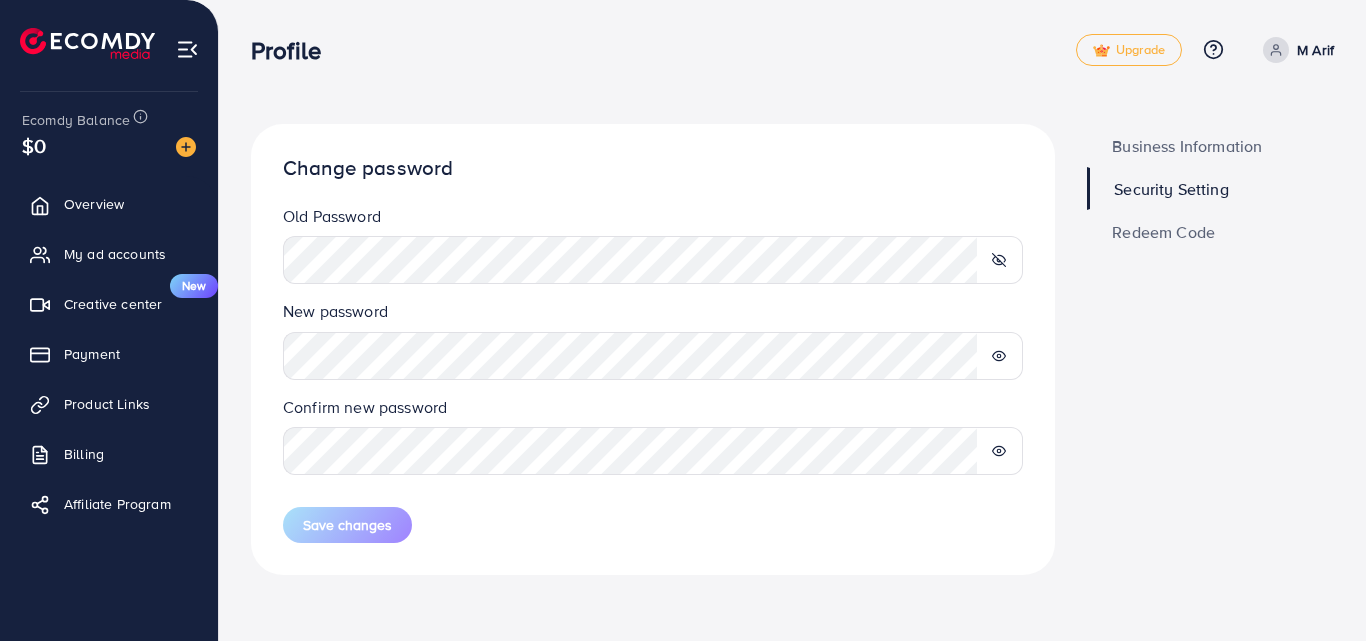 click 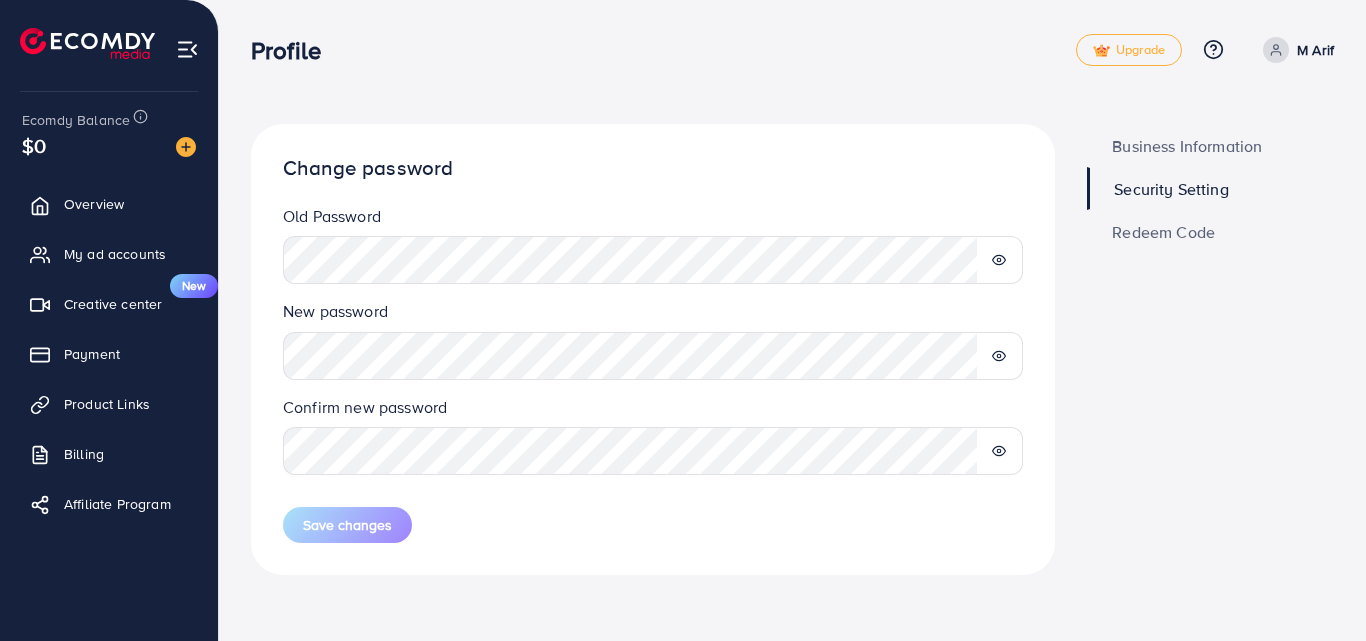 click 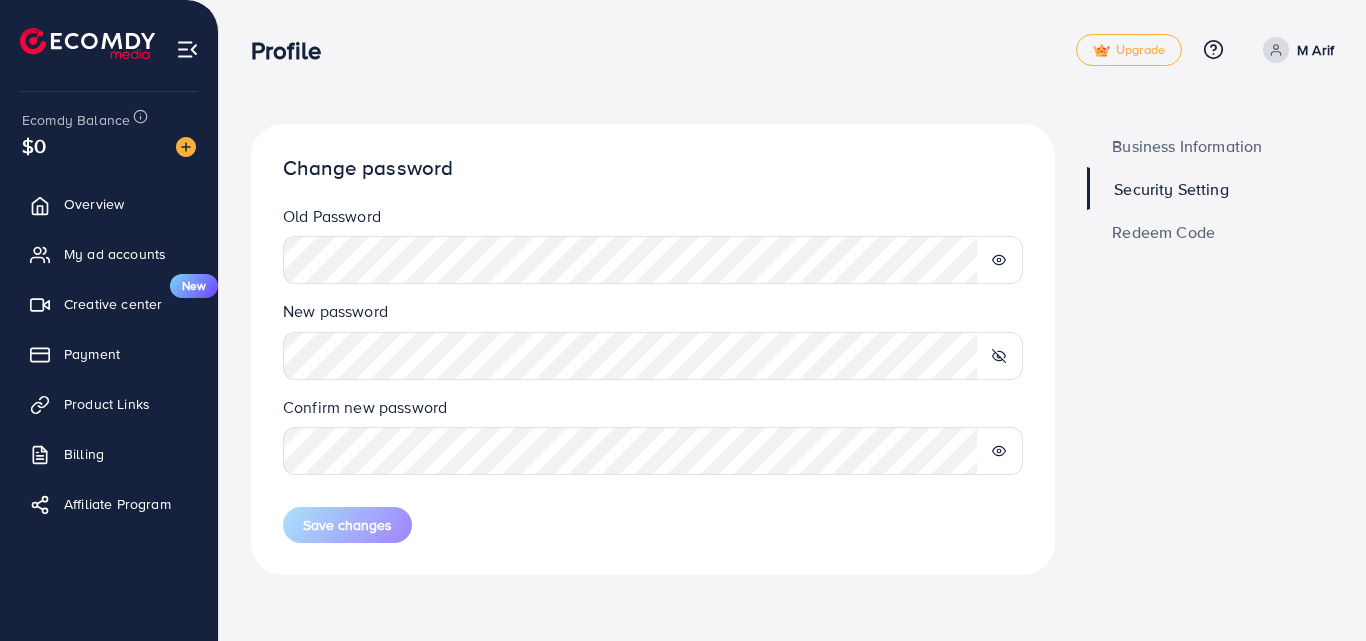 click 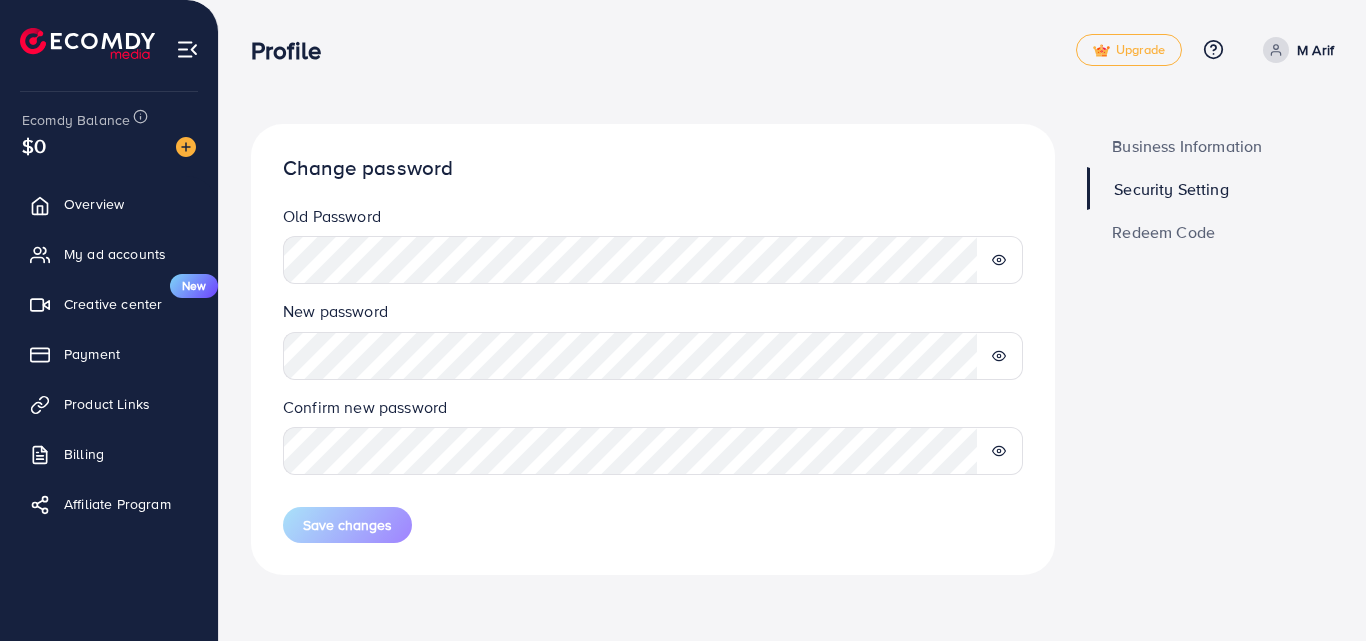 click 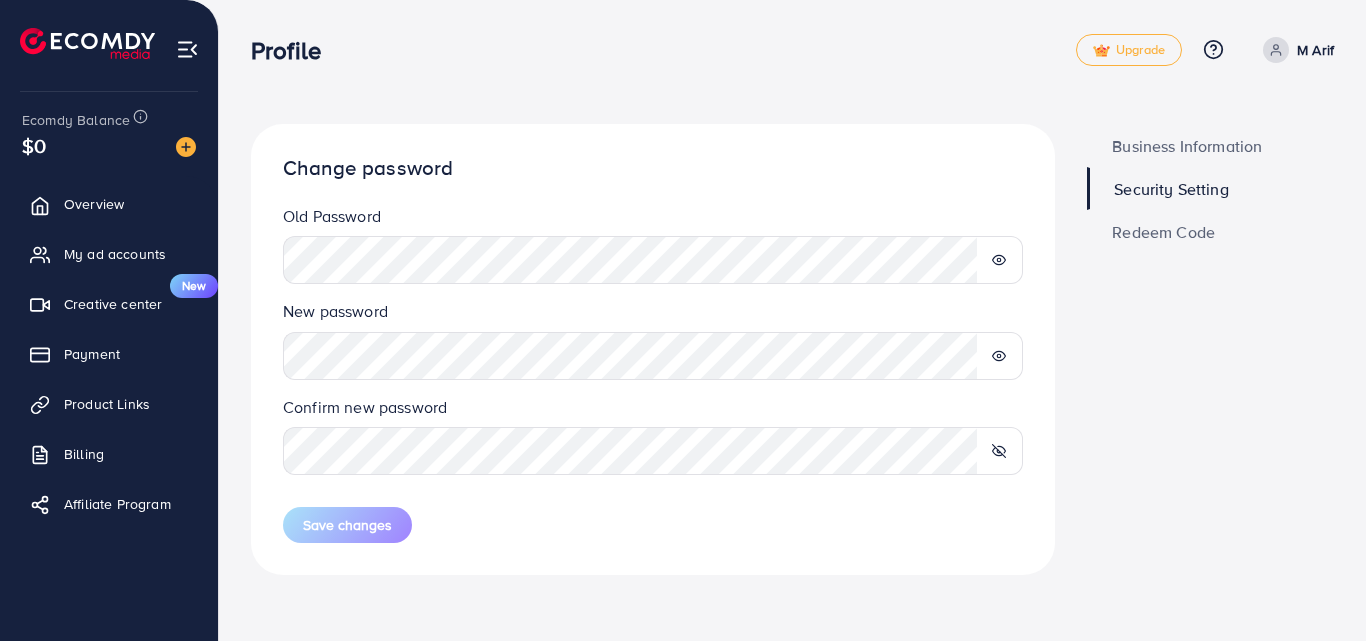click 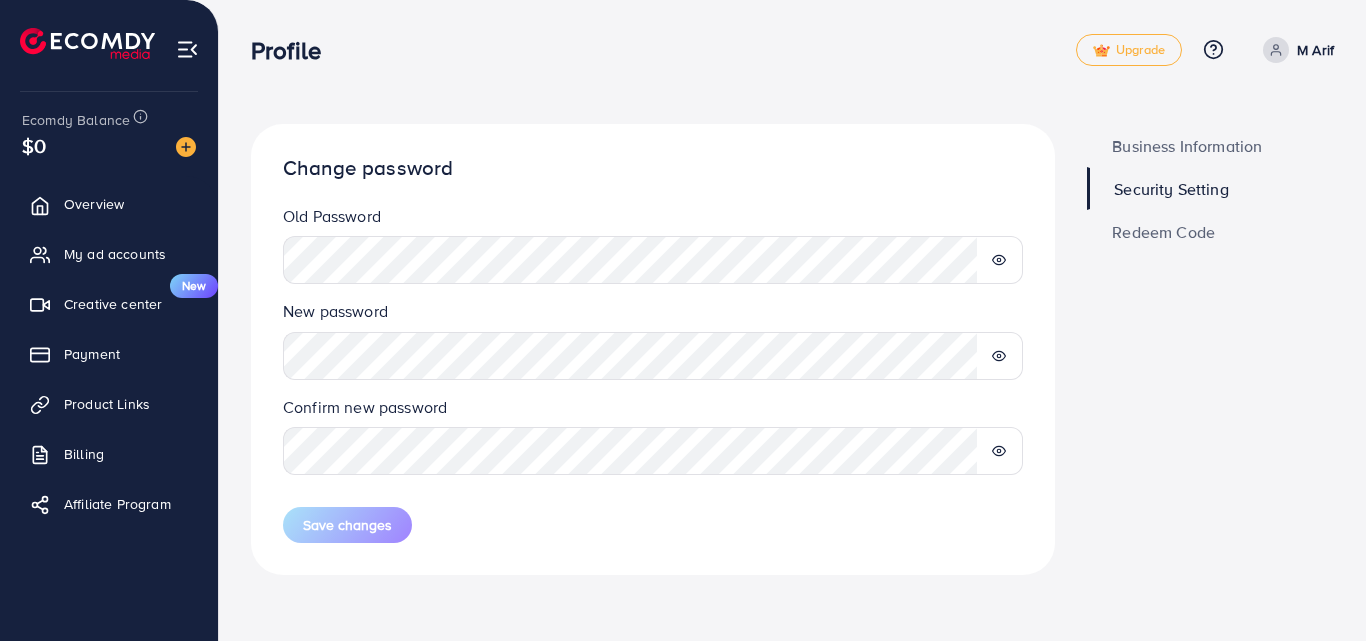 click on "Redeem Code" at bounding box center (1163, 232) 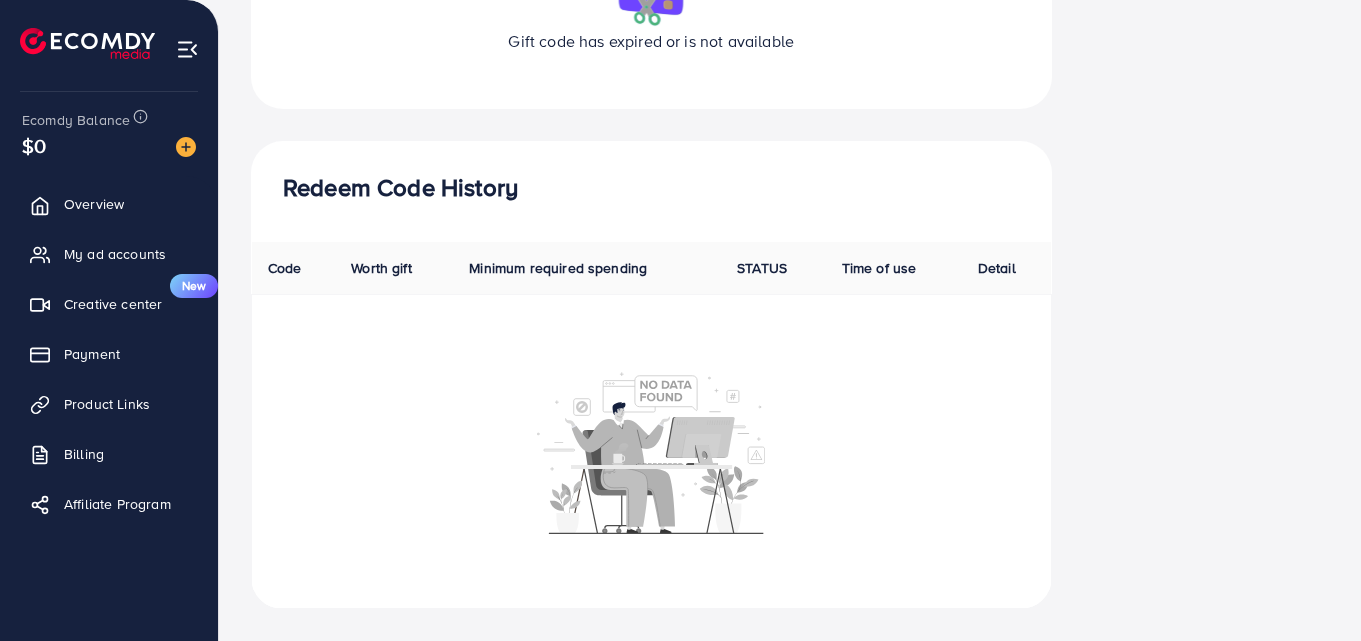 scroll, scrollTop: 0, scrollLeft: 0, axis: both 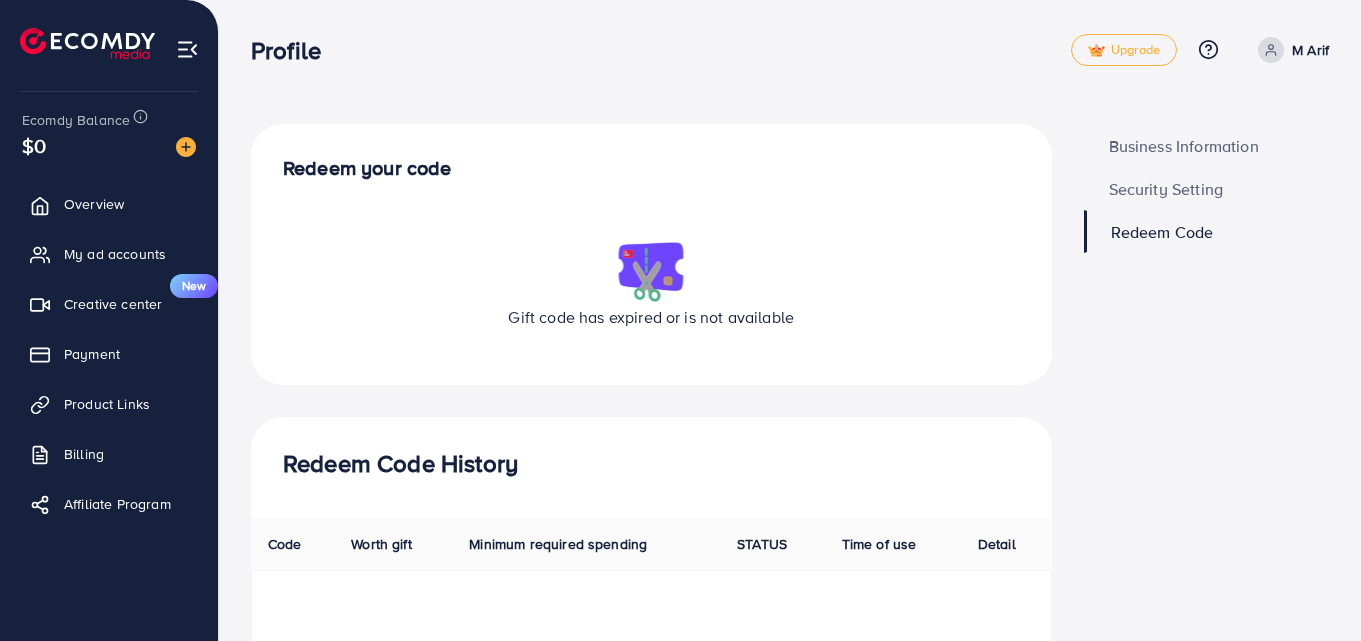 click on "Business Information" at bounding box center [1184, 146] 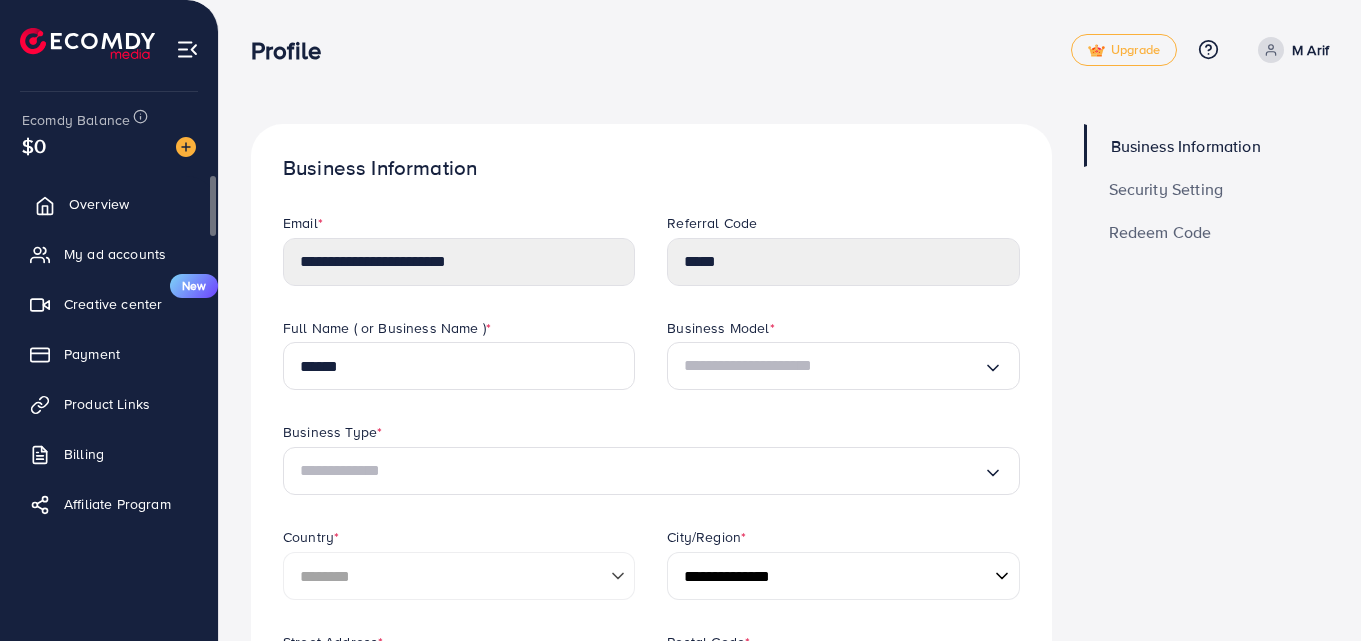 click on "Overview" at bounding box center [109, 204] 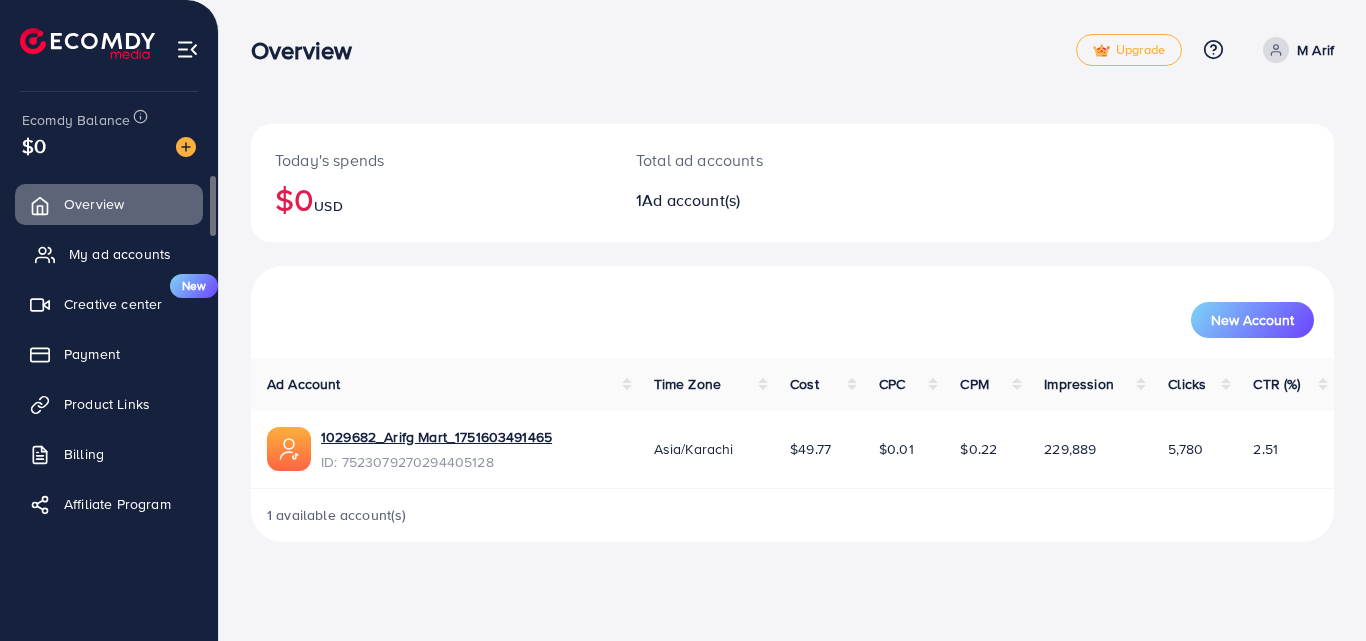 click 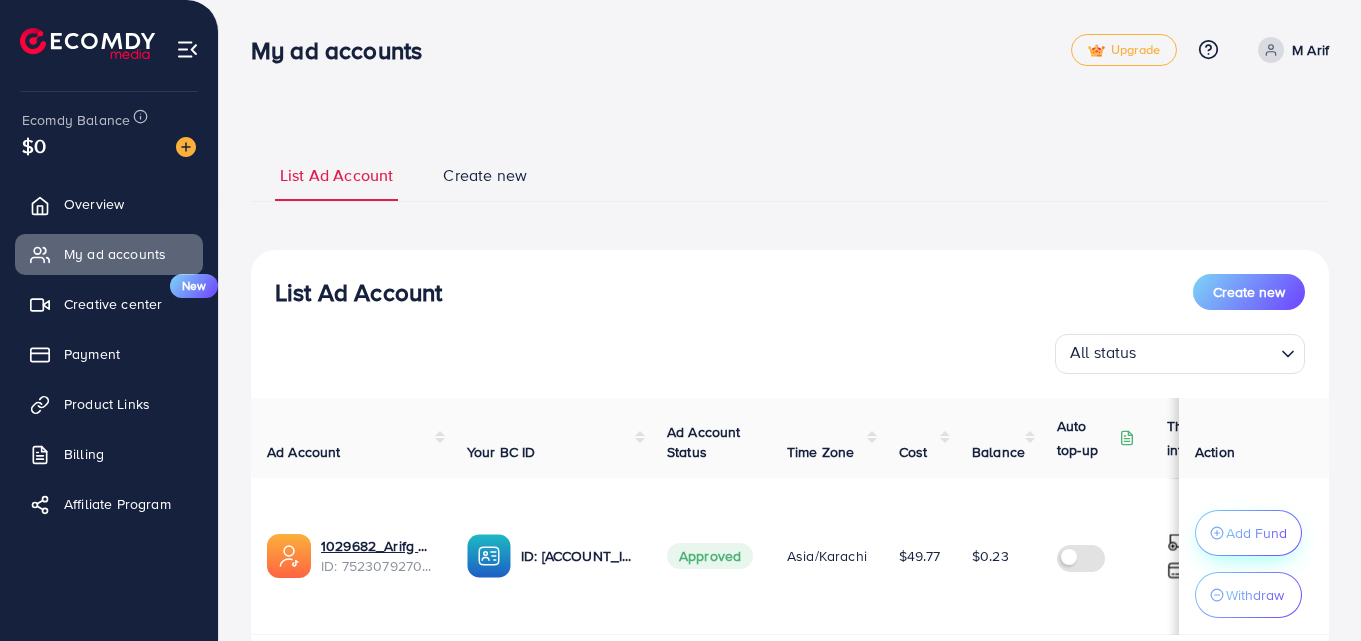 click on "Add Fund" at bounding box center [1248, 533] 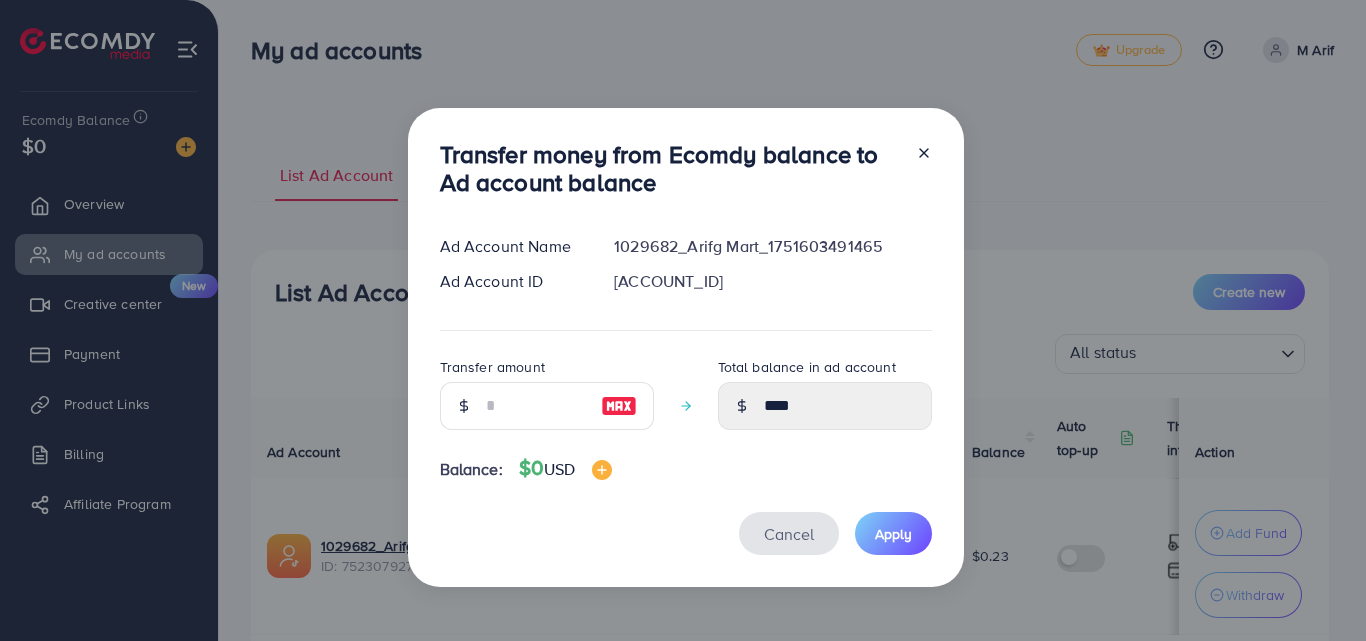 click on "Cancel" at bounding box center [789, 534] 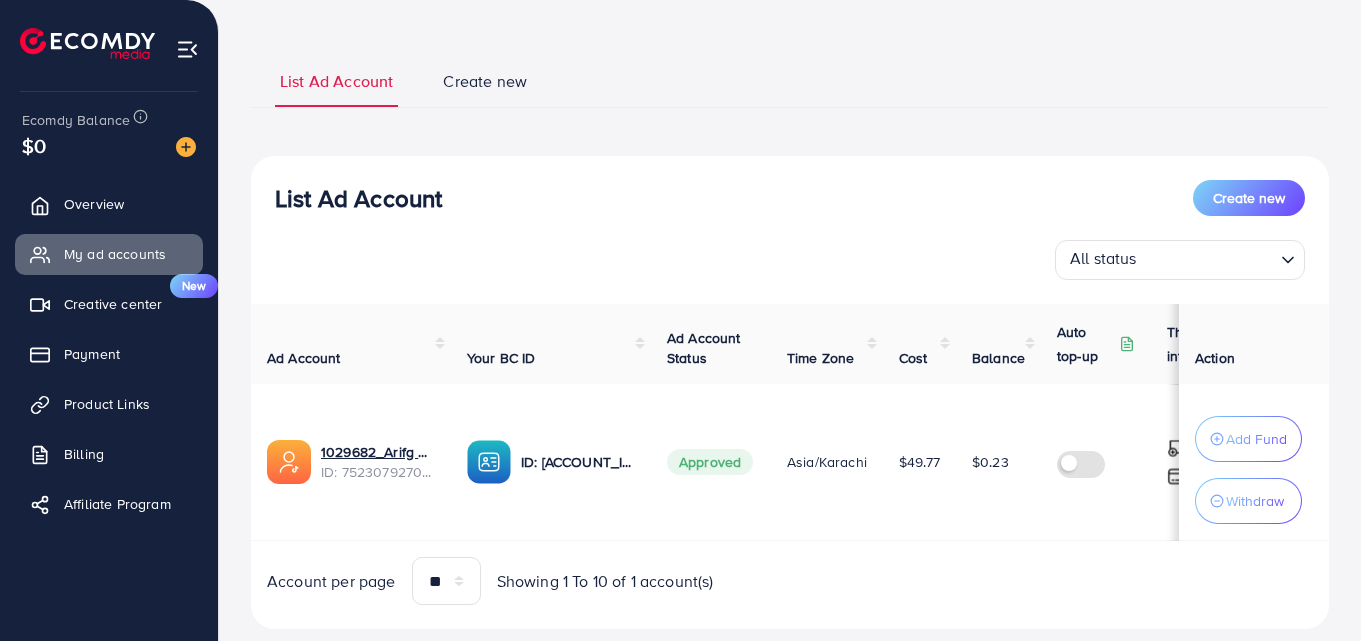 scroll, scrollTop: 143, scrollLeft: 0, axis: vertical 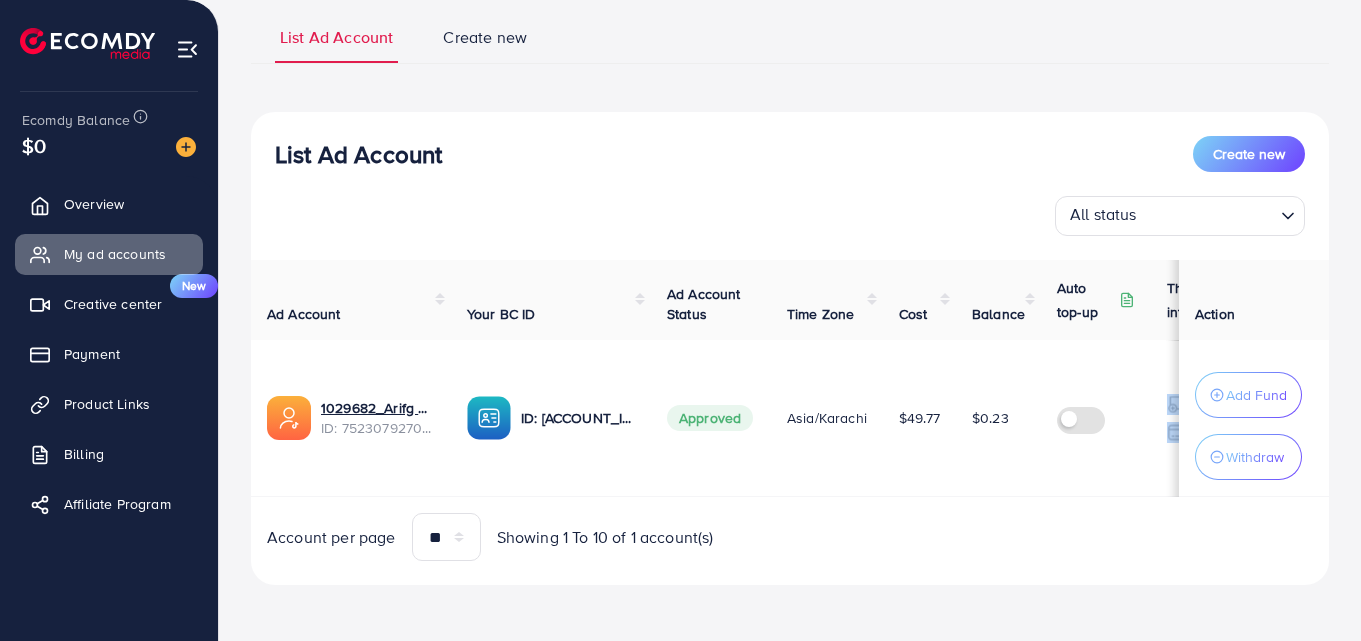 drag, startPoint x: 1072, startPoint y: 490, endPoint x: 1190, endPoint y: 492, distance: 118.016945 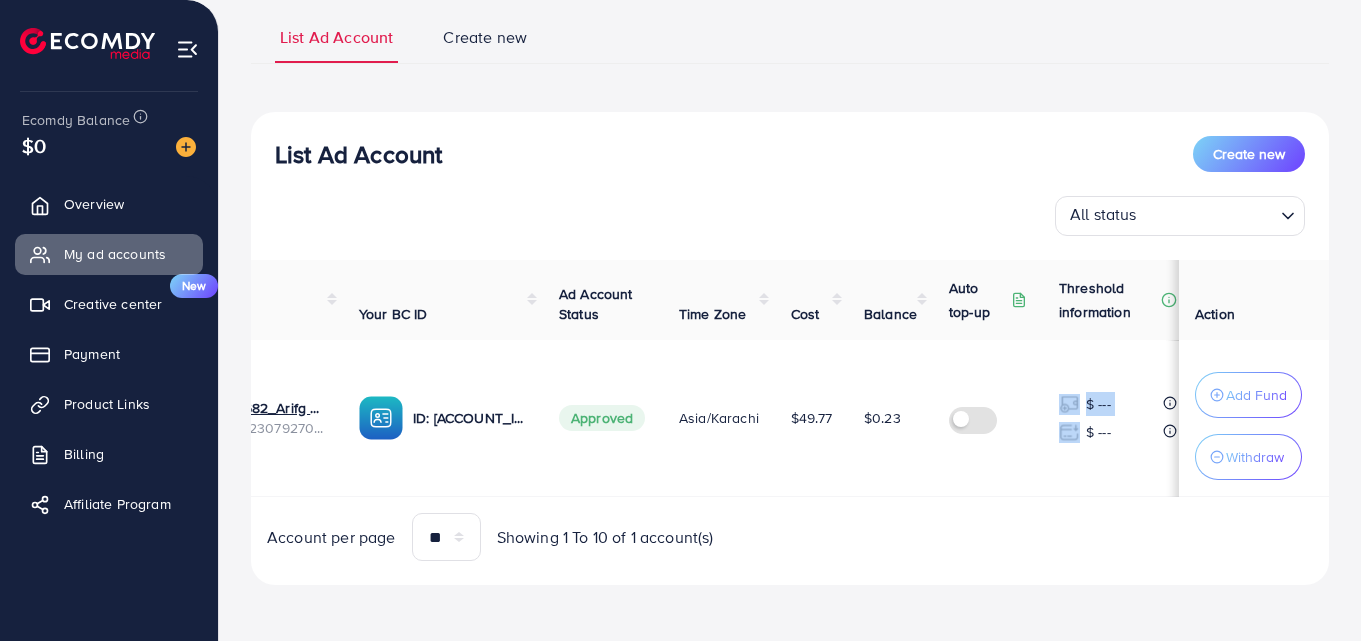 scroll, scrollTop: 0, scrollLeft: 121, axis: horizontal 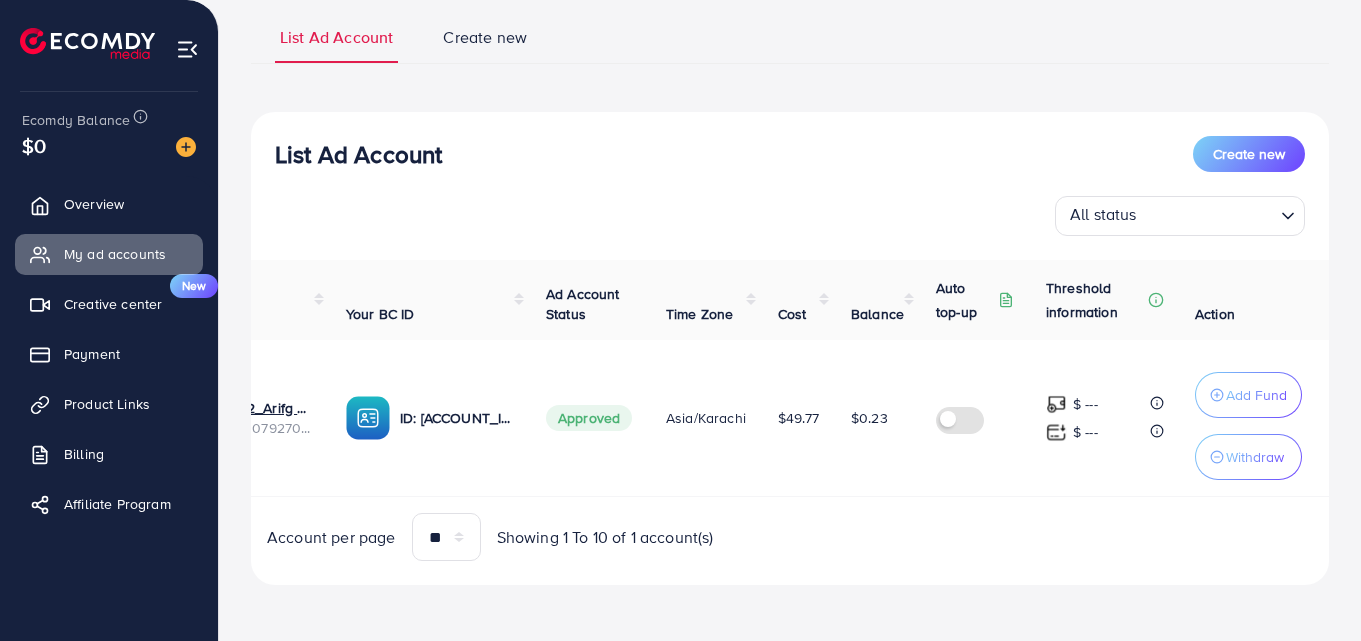 click on "Account per page  ** ** ** ***  Showing 1 To 10 of 1 account(s)" at bounding box center [790, 537] 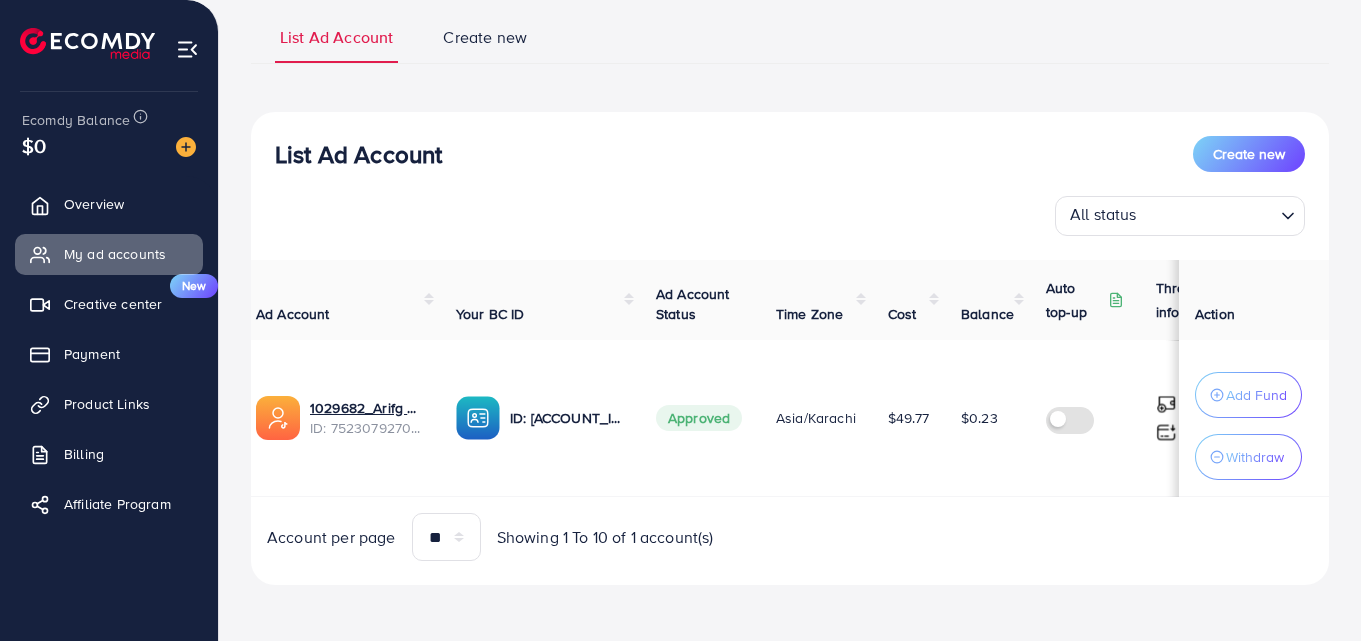 scroll, scrollTop: 0, scrollLeft: 0, axis: both 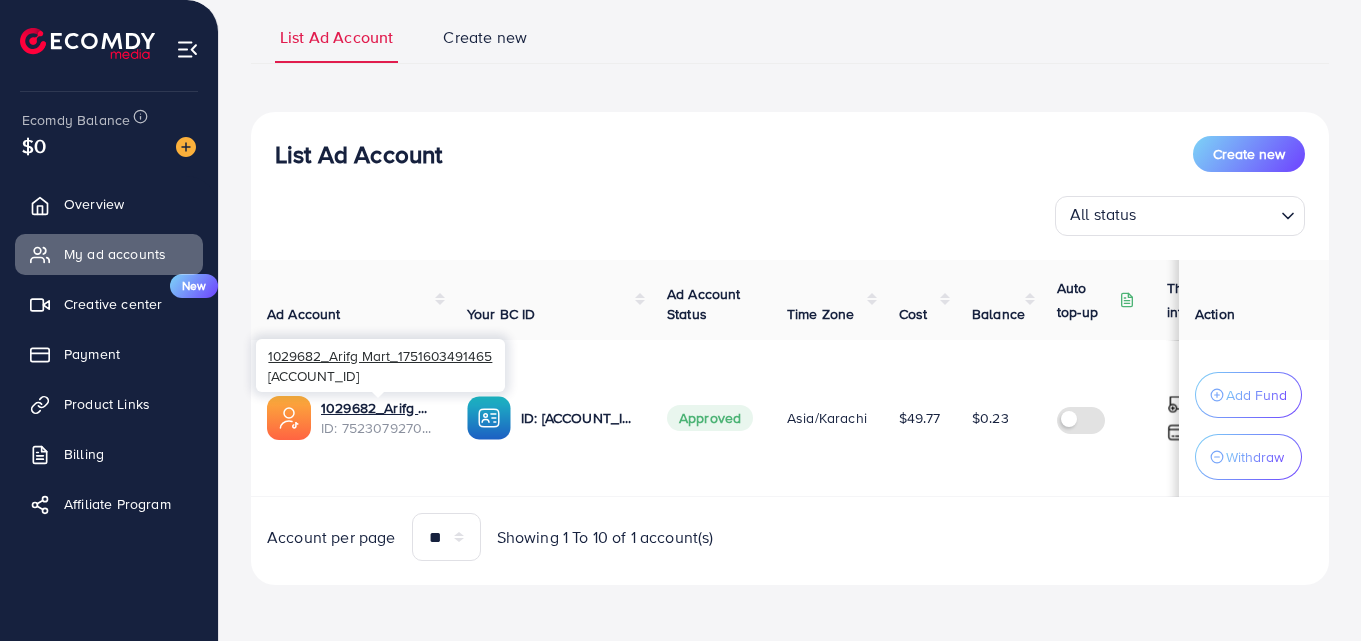 click on "ID: 7523079270294405128" at bounding box center [378, 428] 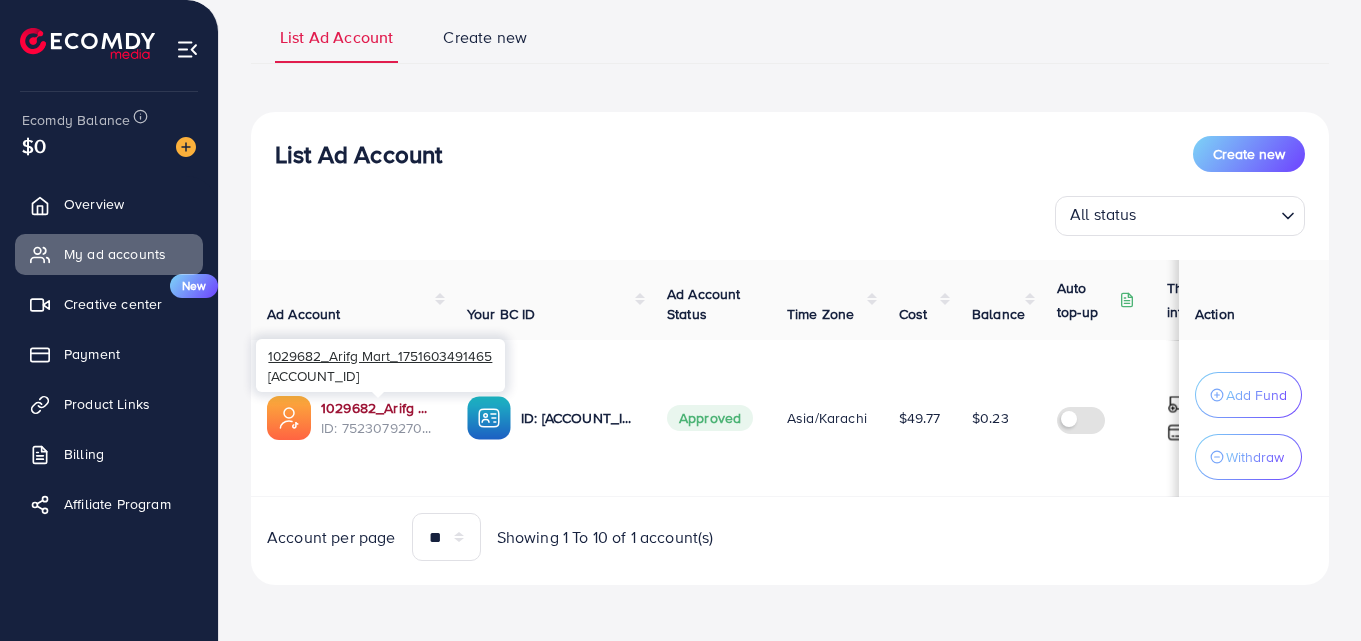 click on "1029682_Arifg Mart_1751603491465" at bounding box center (378, 408) 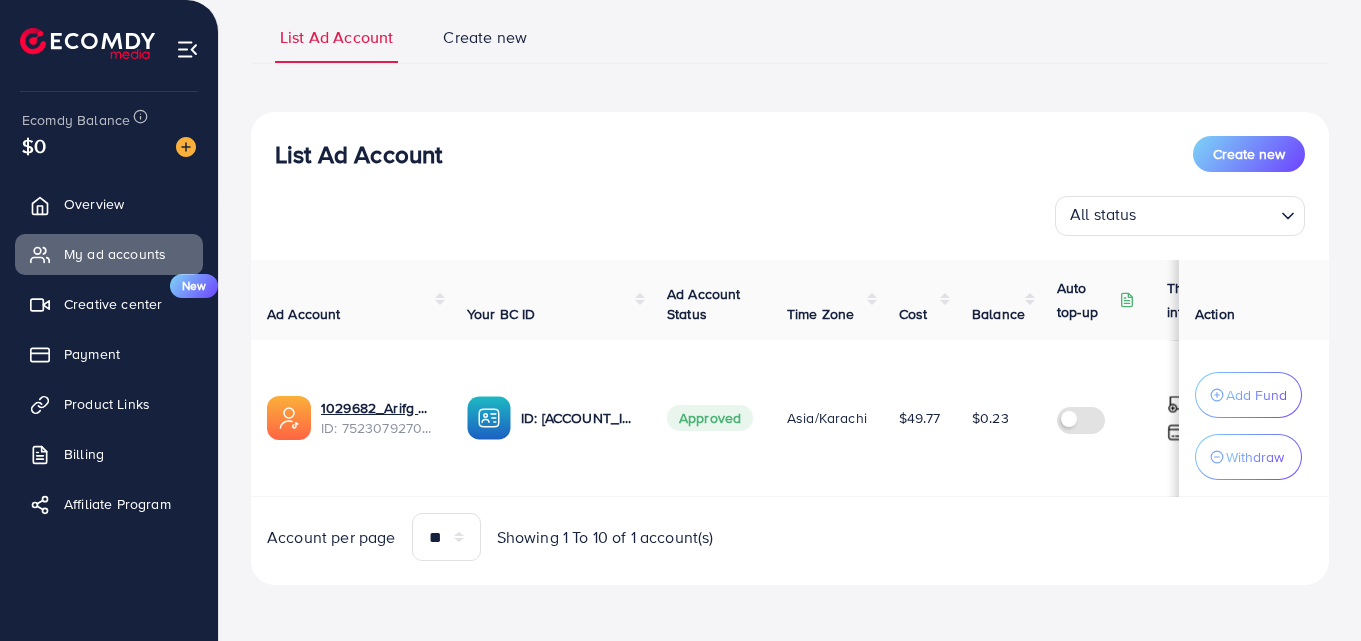 click on "All status
Loading..." at bounding box center [790, 216] 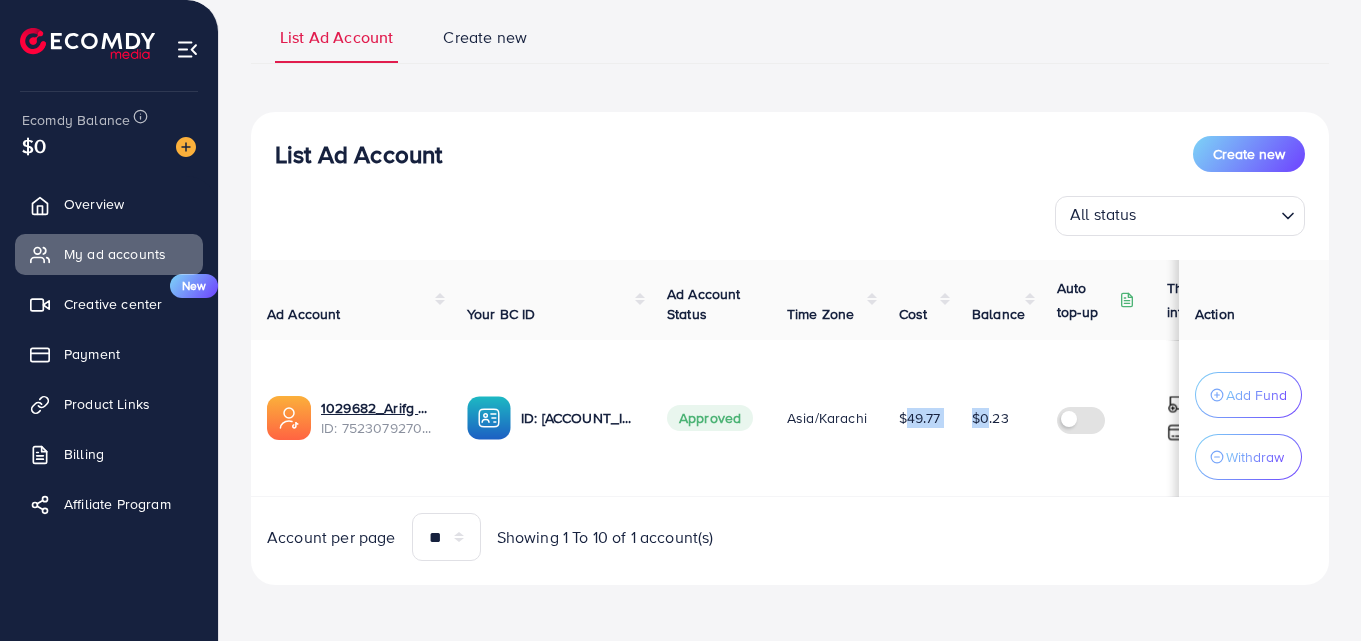 drag, startPoint x: 893, startPoint y: 490, endPoint x: 979, endPoint y: 488, distance: 86.023254 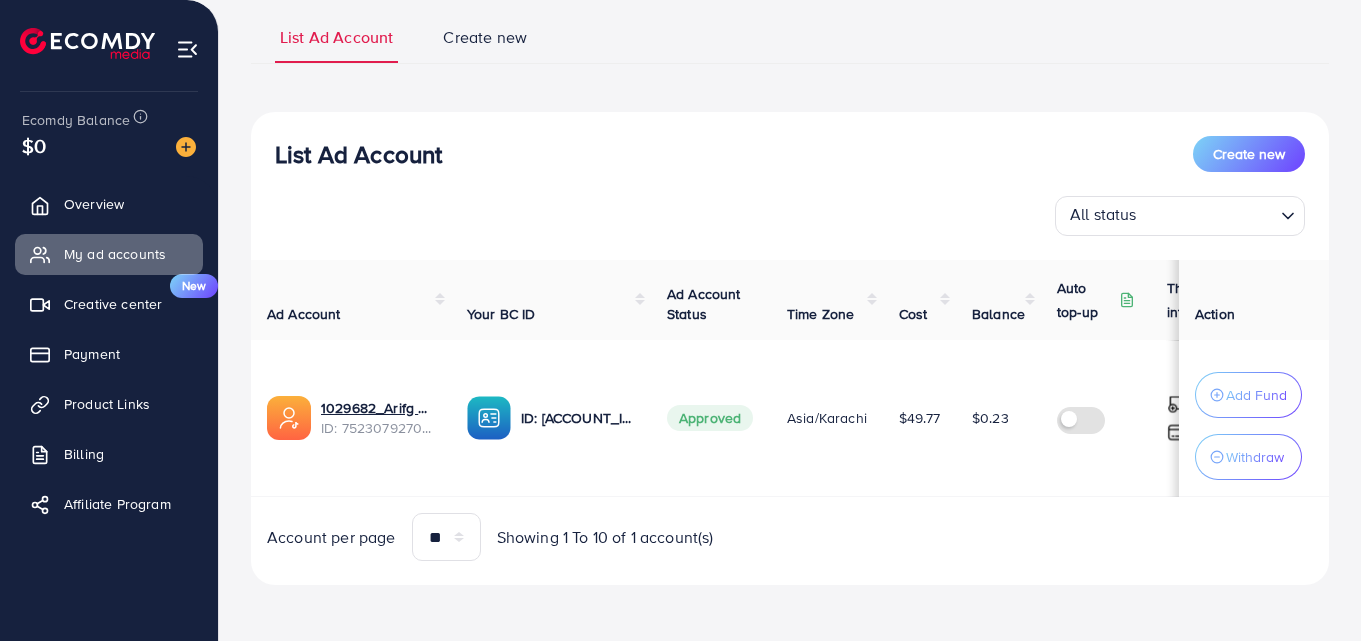 click on "Ad Account Your BC ID Ad Account Status Time Zone Cost Balance Auto top-up Threshold information Action            1029682_Arifg Mart_1751603491465  ID: [ACCOUNT_ID] ID: [ACCOUNT_ID]  Approved   Asia/Karachi   $49.77   $0.23   $ ---   $ ---   Add Fund   Withdraw           Account per page  ** ** ** ***  Showing 1 To 10 of 1 account(s)" at bounding box center [790, 410] 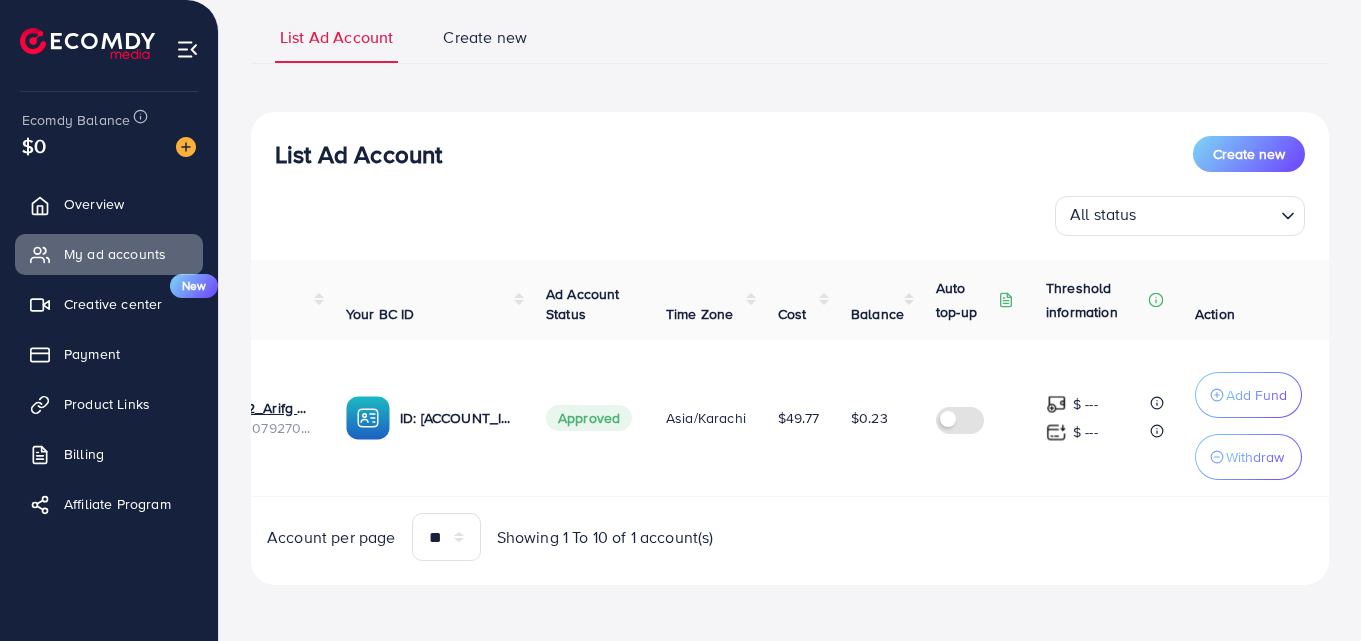 drag, startPoint x: 987, startPoint y: 500, endPoint x: 715, endPoint y: 527, distance: 273.3368 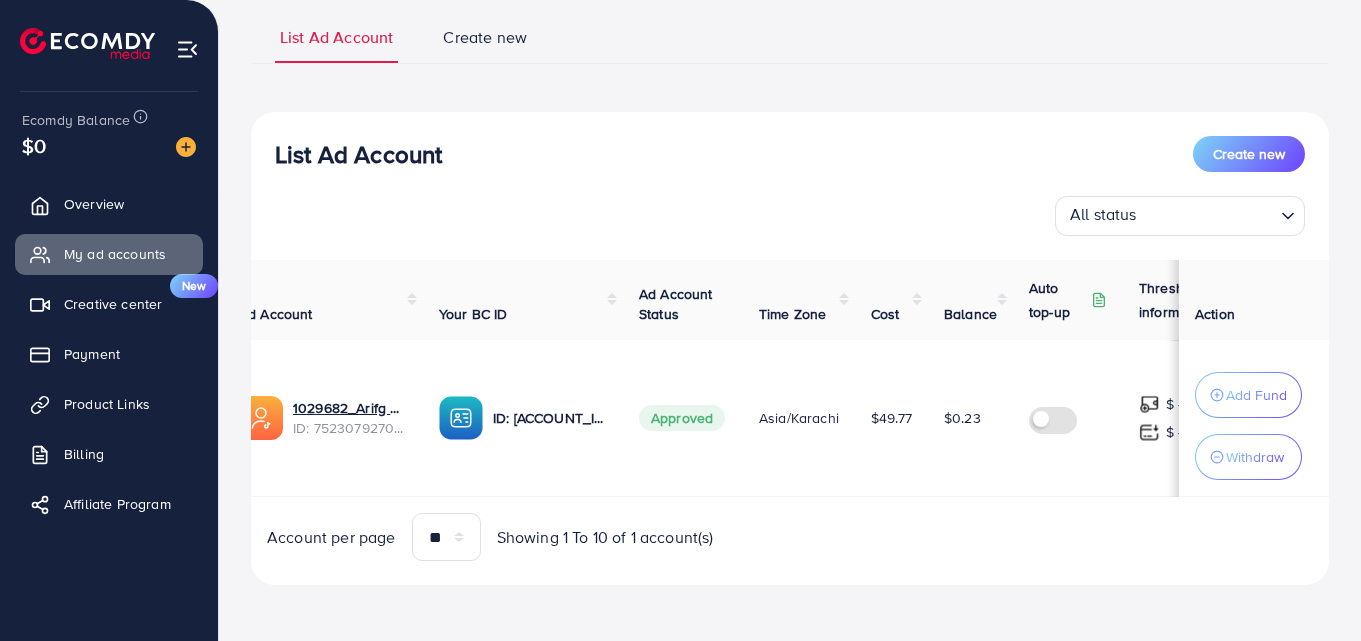 scroll, scrollTop: 0, scrollLeft: 0, axis: both 